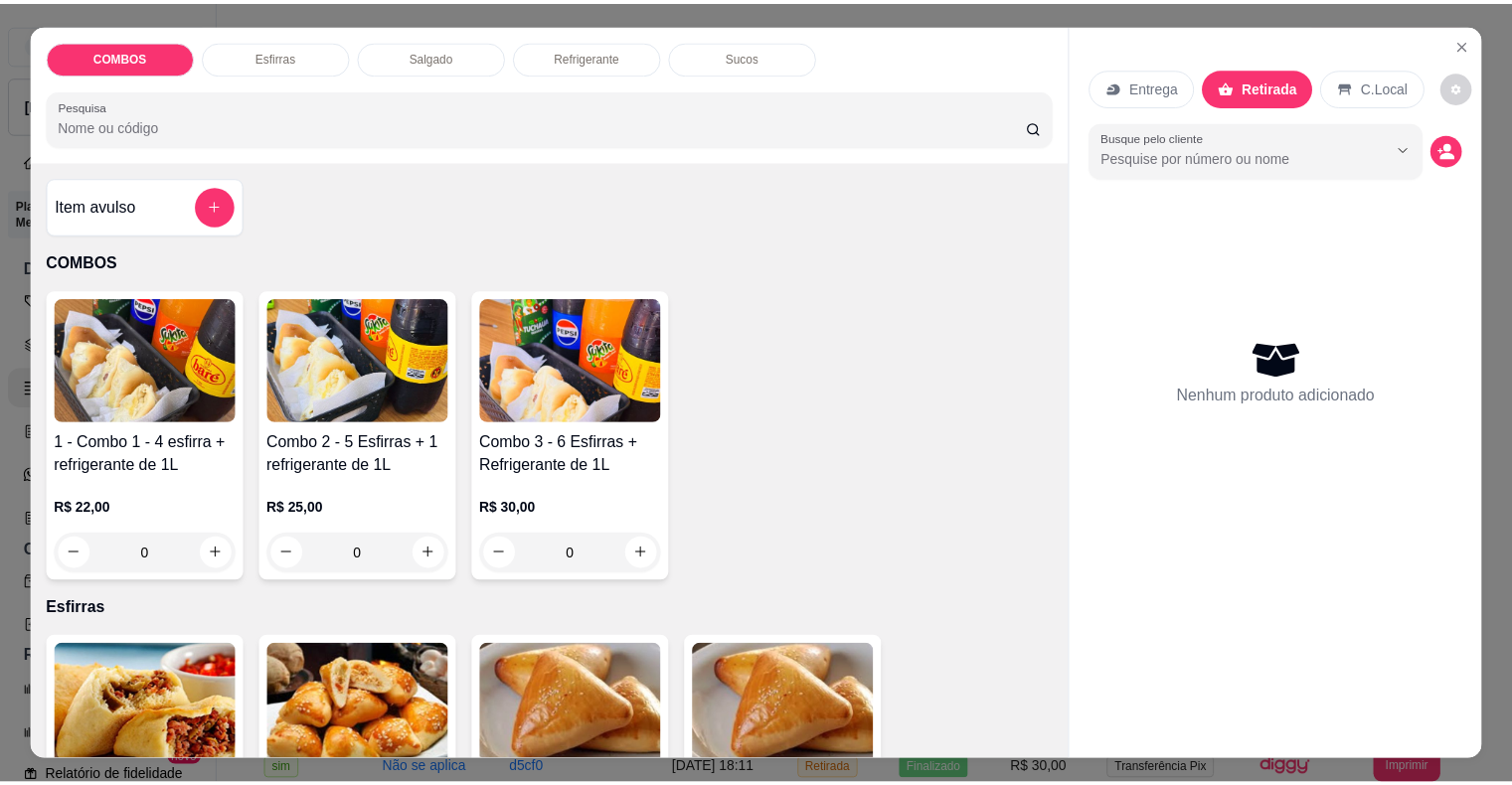 scroll, scrollTop: 0, scrollLeft: 0, axis: both 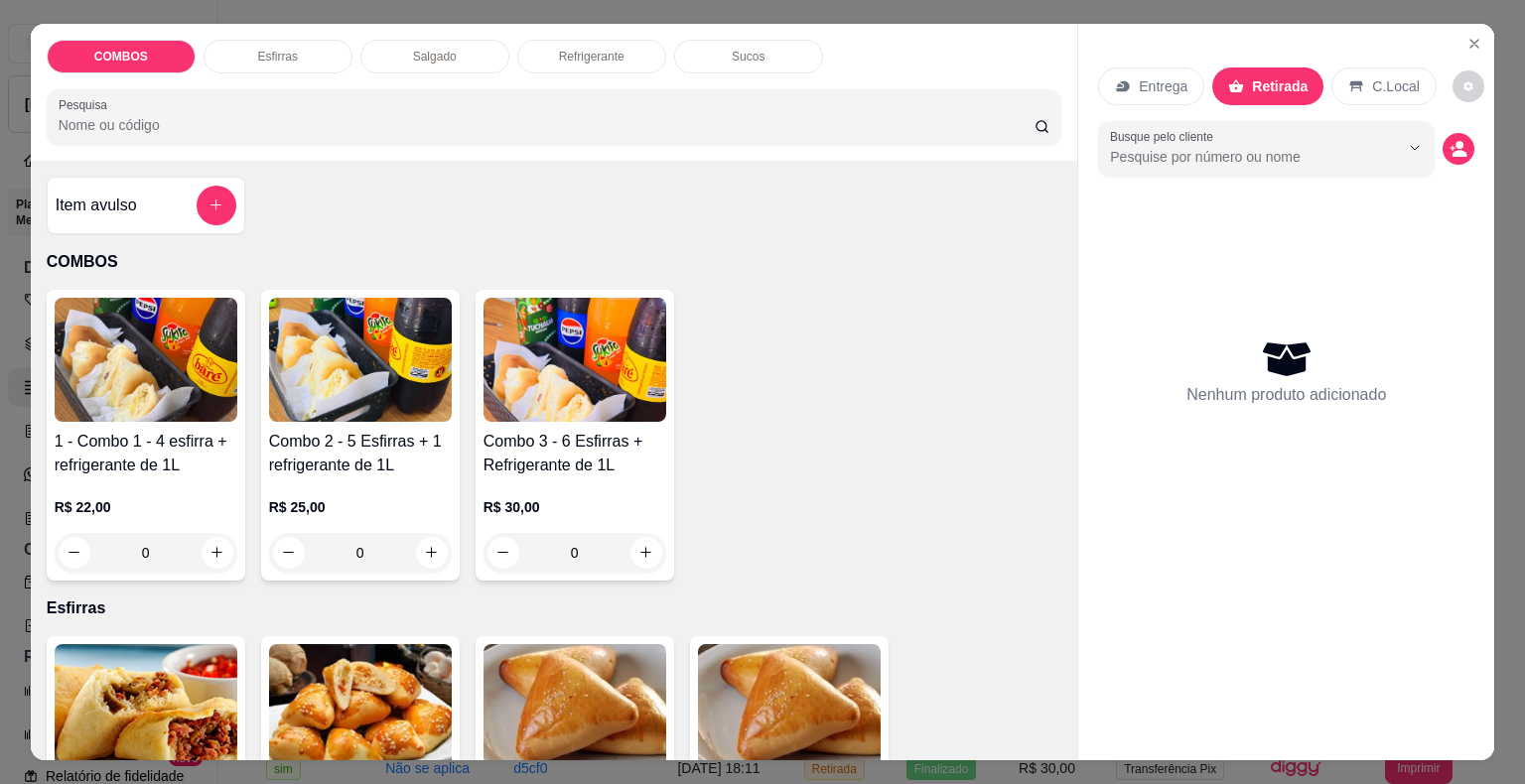 click on "Entrega Retirada C.Local" at bounding box center (1286, 86) 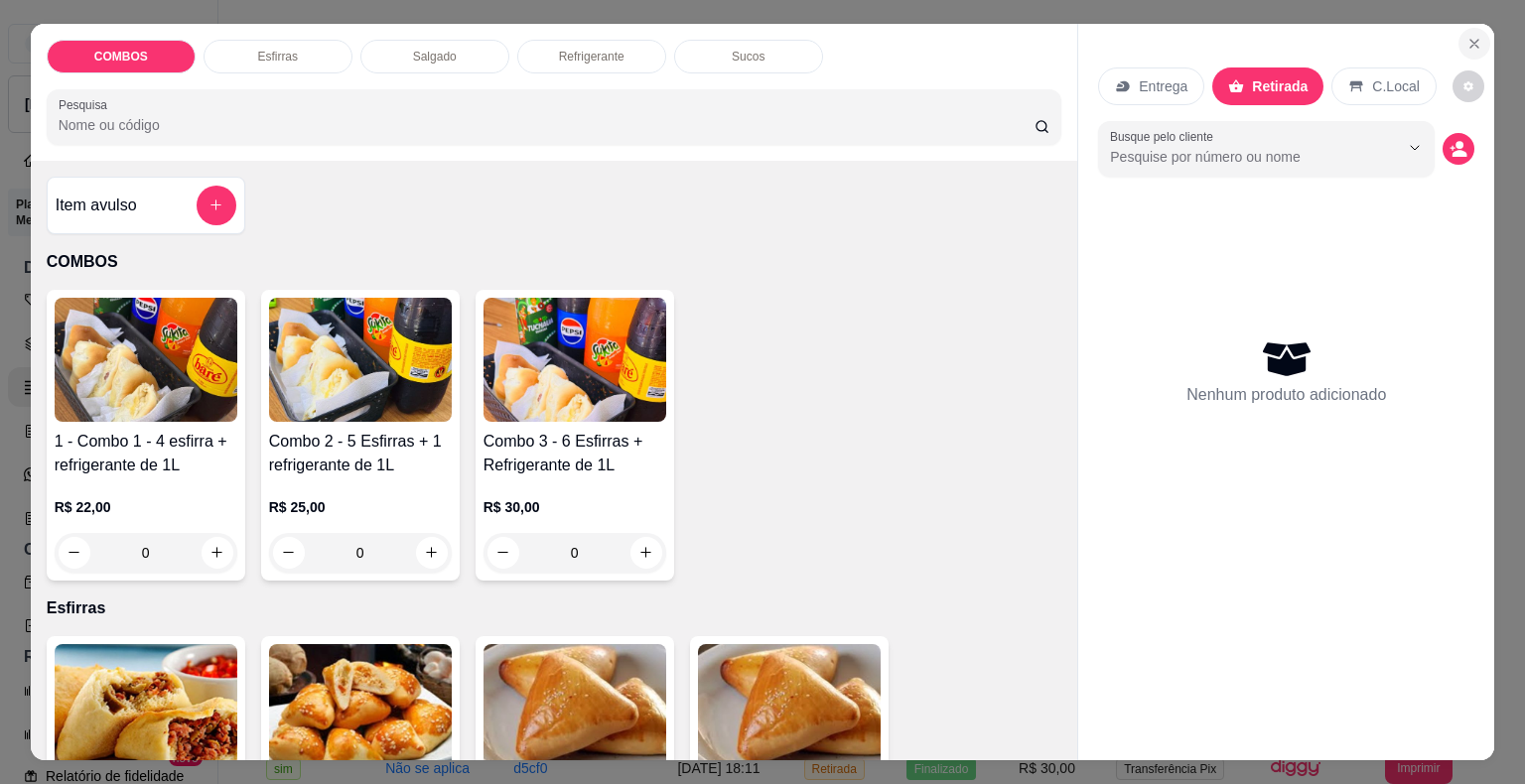 click 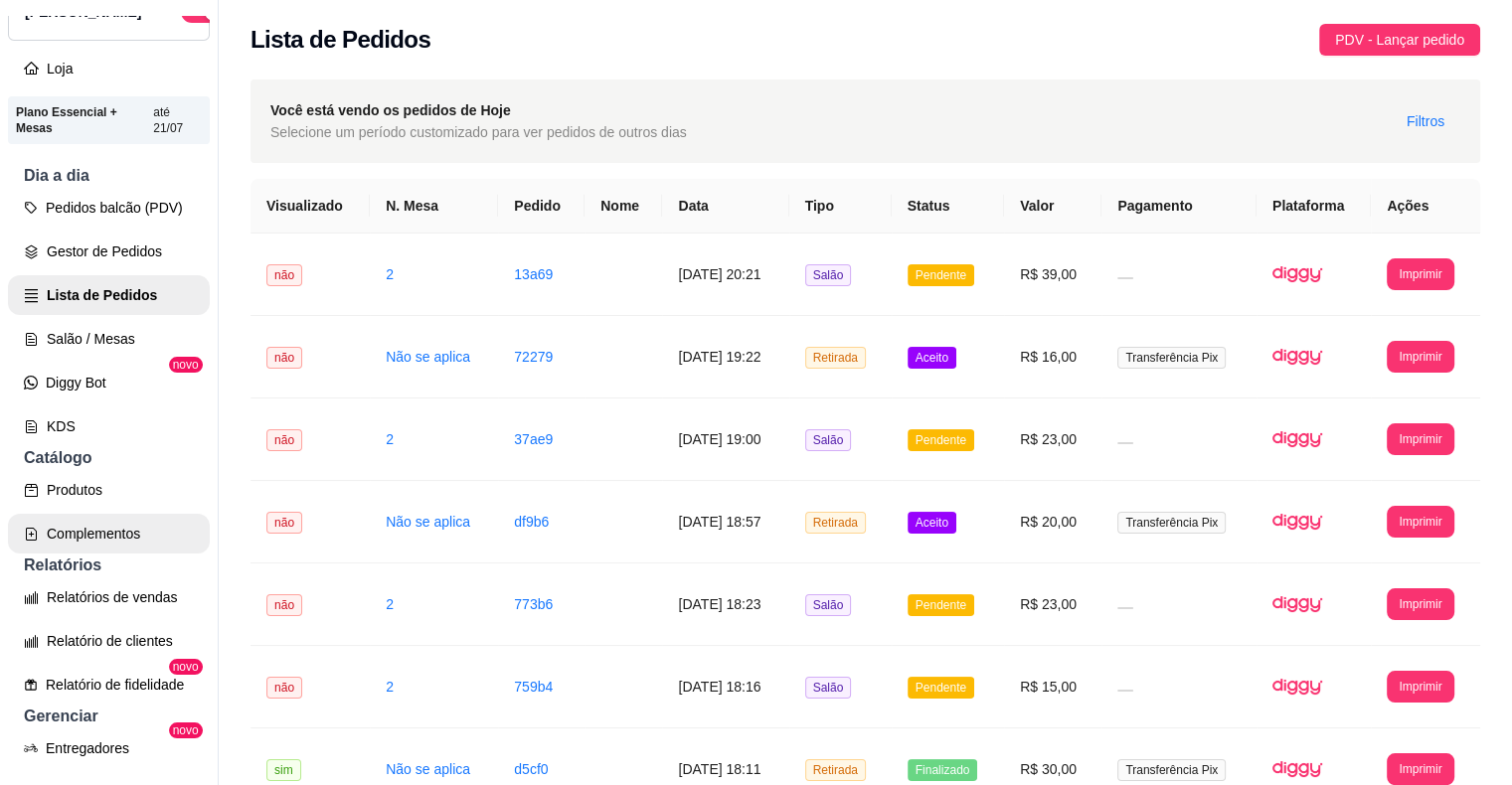 scroll, scrollTop: 0, scrollLeft: 0, axis: both 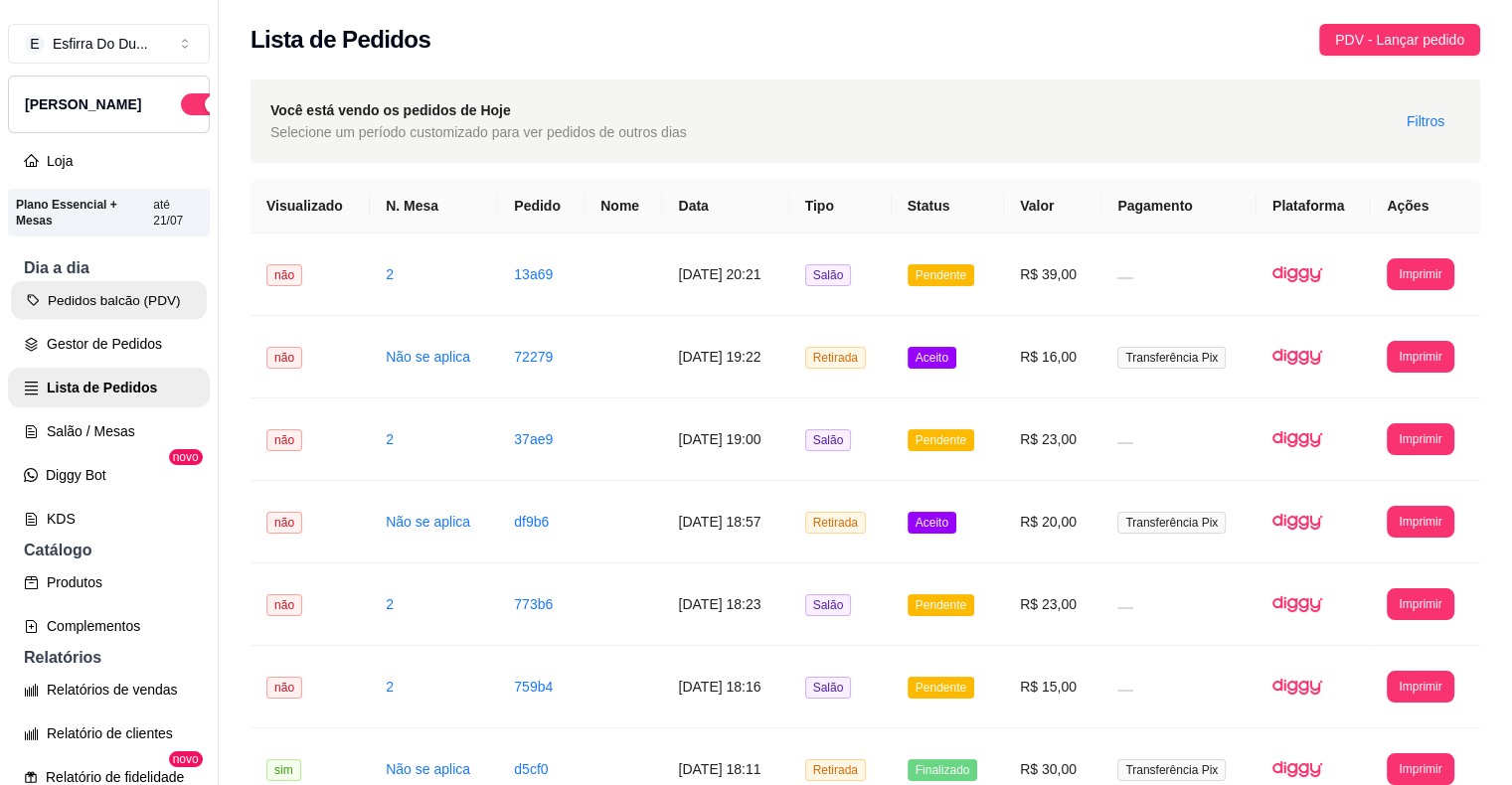 click on "Pedidos balcão (PDV)" at bounding box center (108, 300) 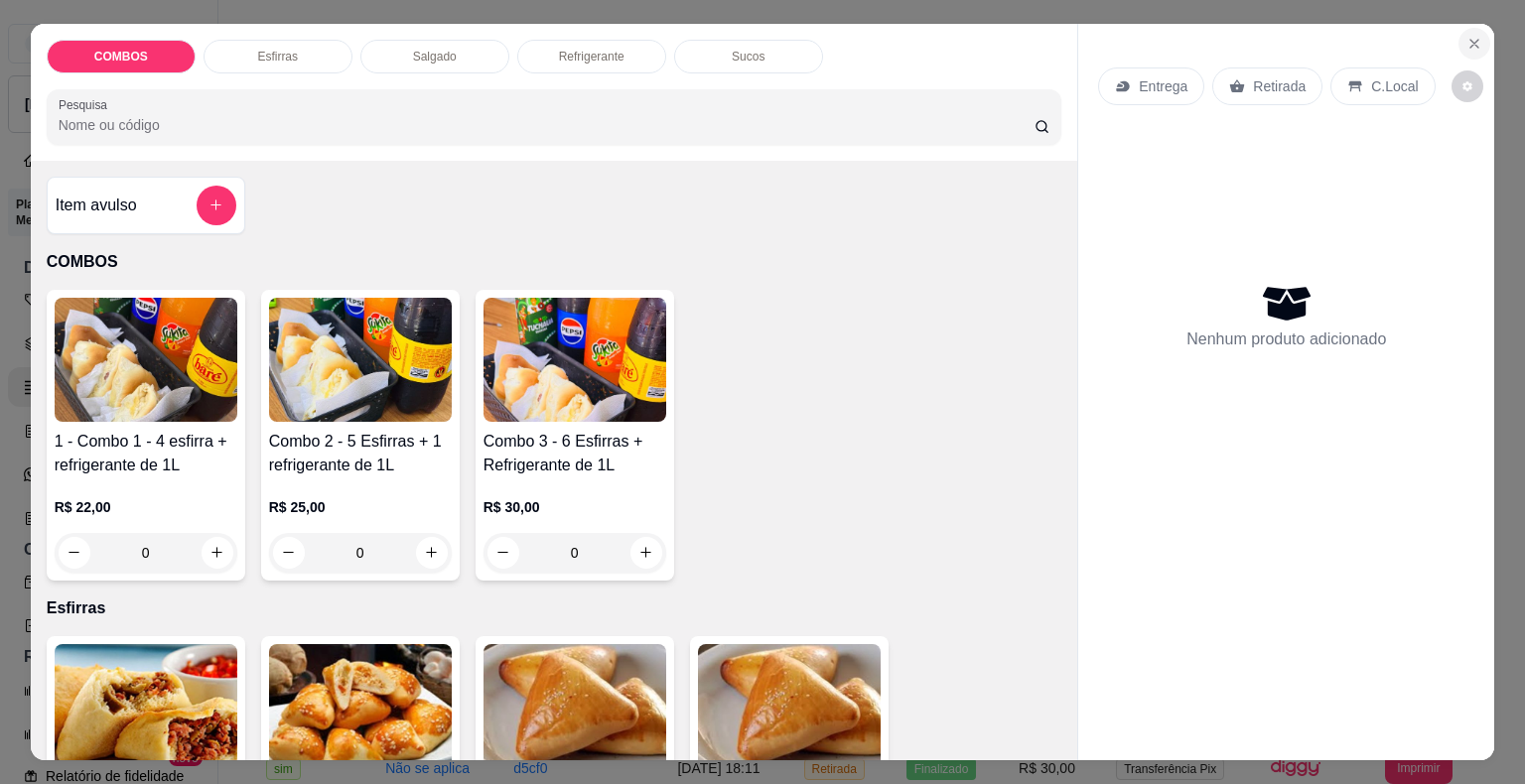 click 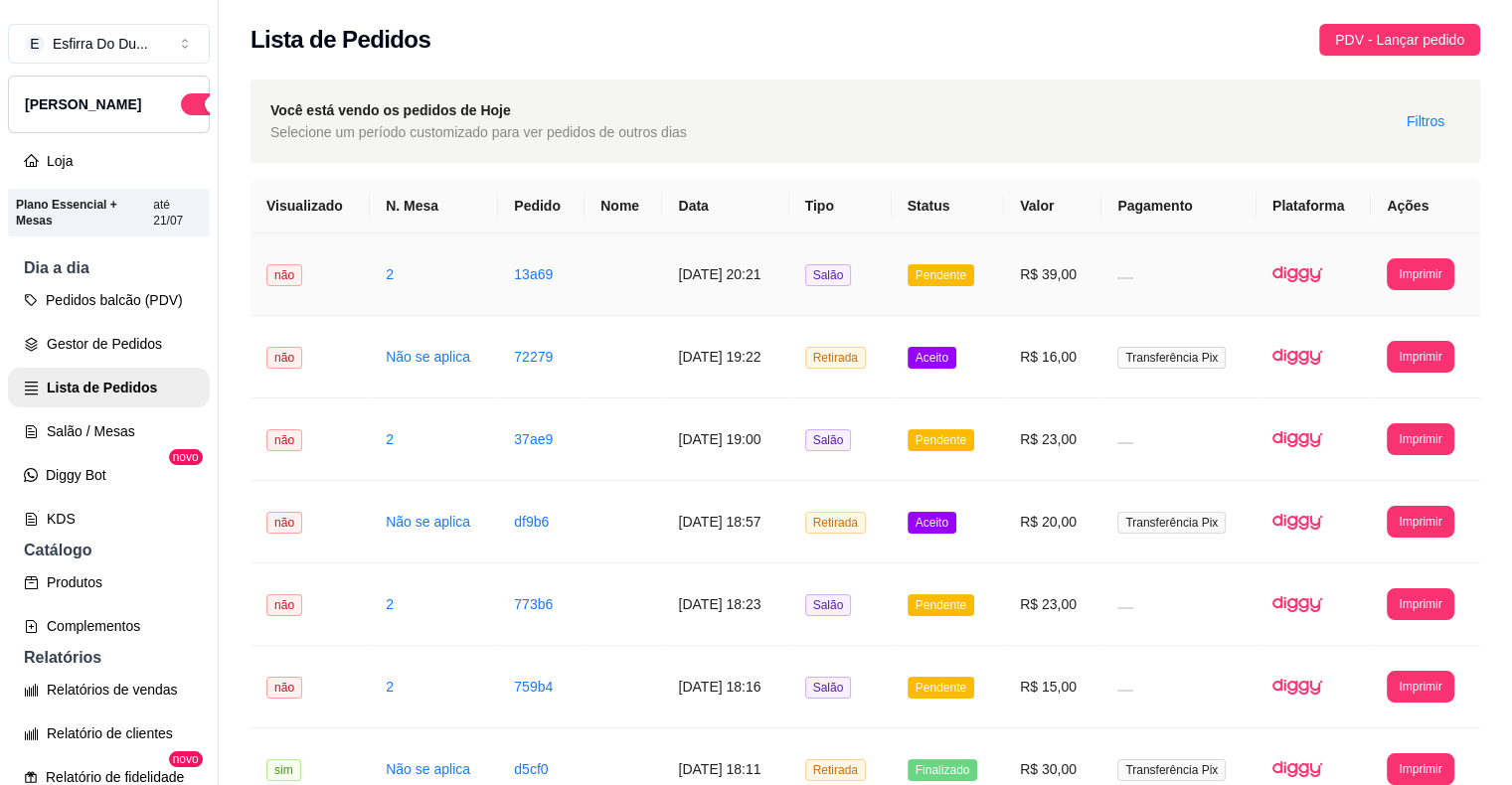 click on "Pendente" at bounding box center (940, 275) 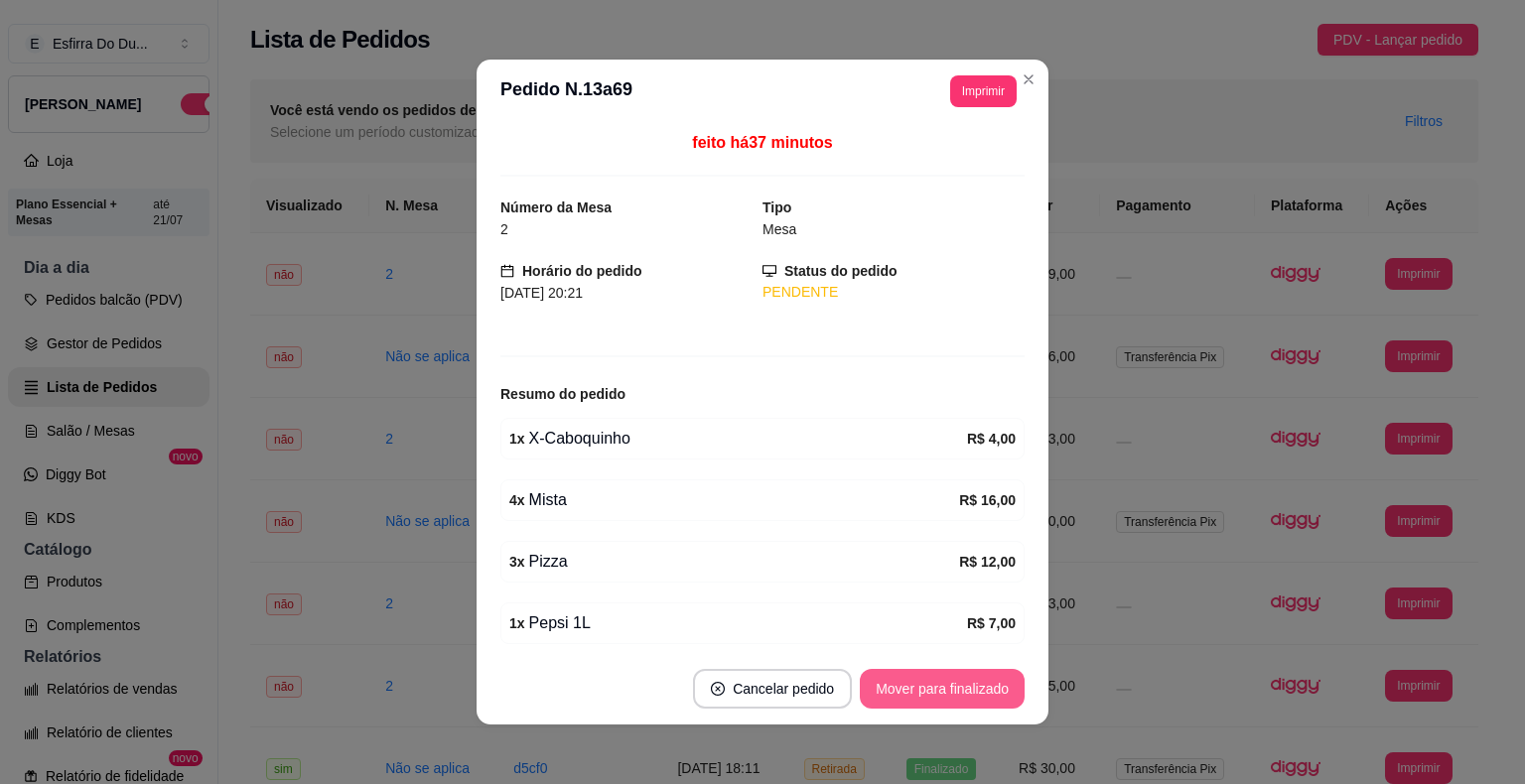 click on "Mover para finalizado" at bounding box center [942, 689] 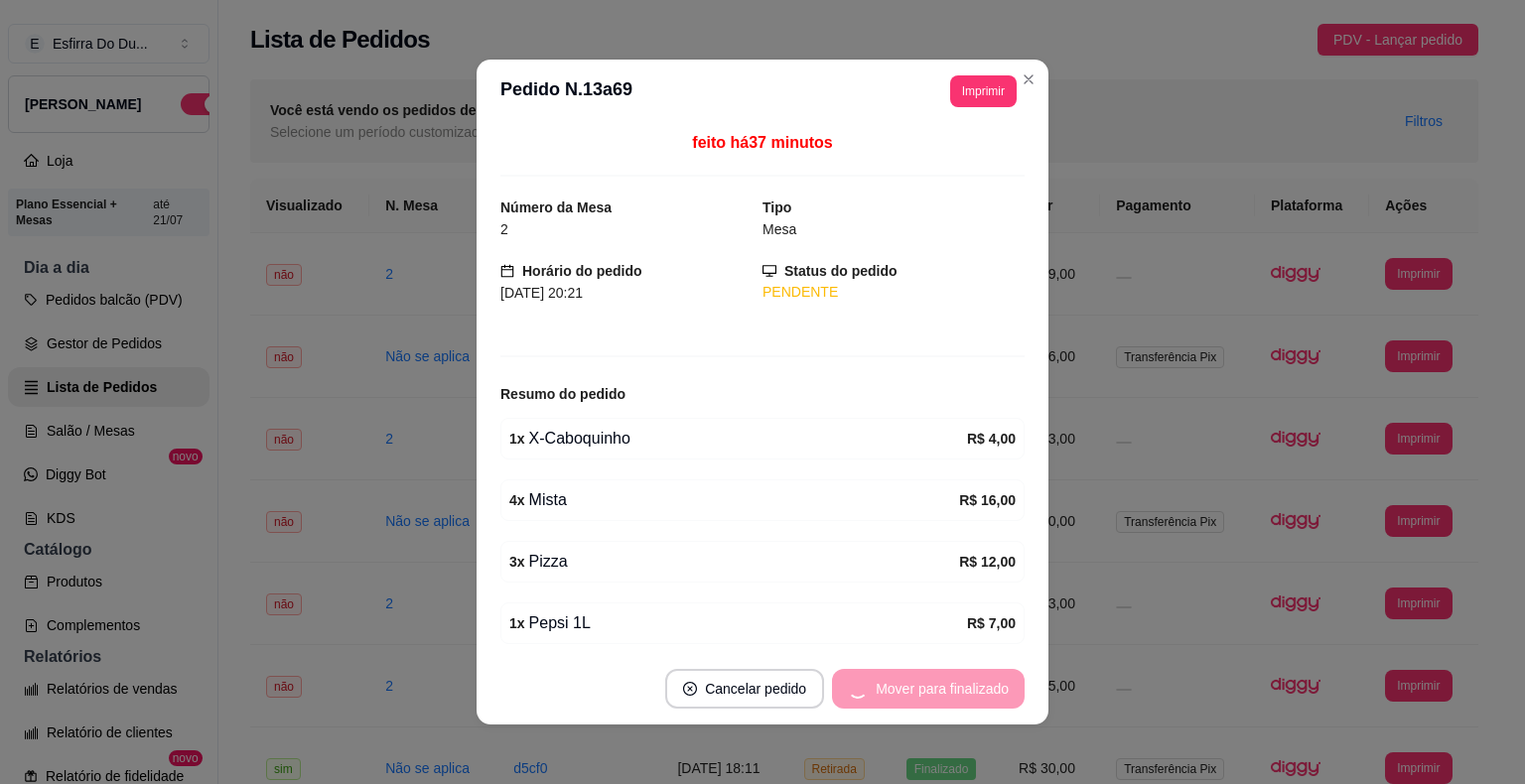 click on "Mover para finalizado" at bounding box center [928, 689] 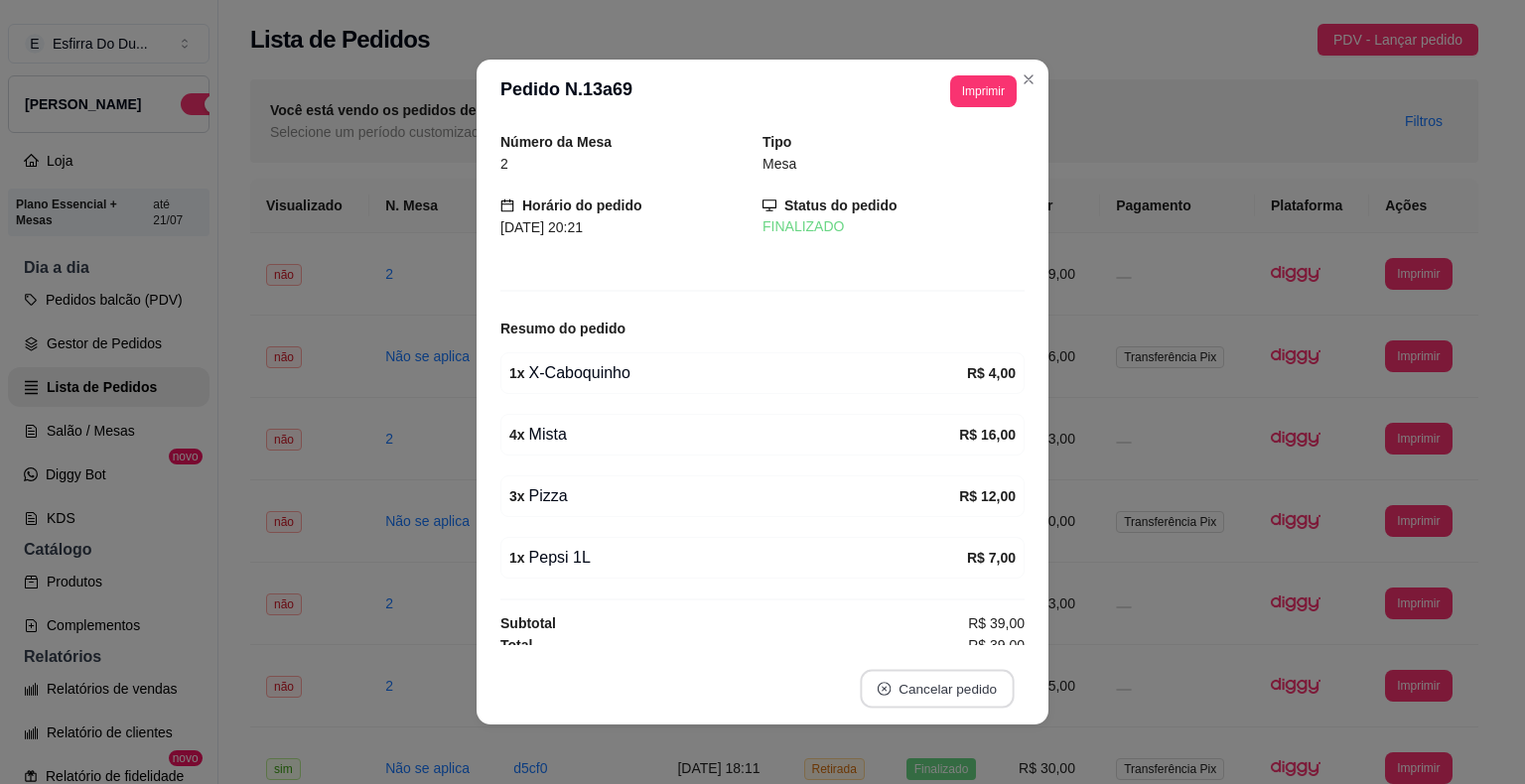 click on "Cancelar pedido" at bounding box center (936, 689) 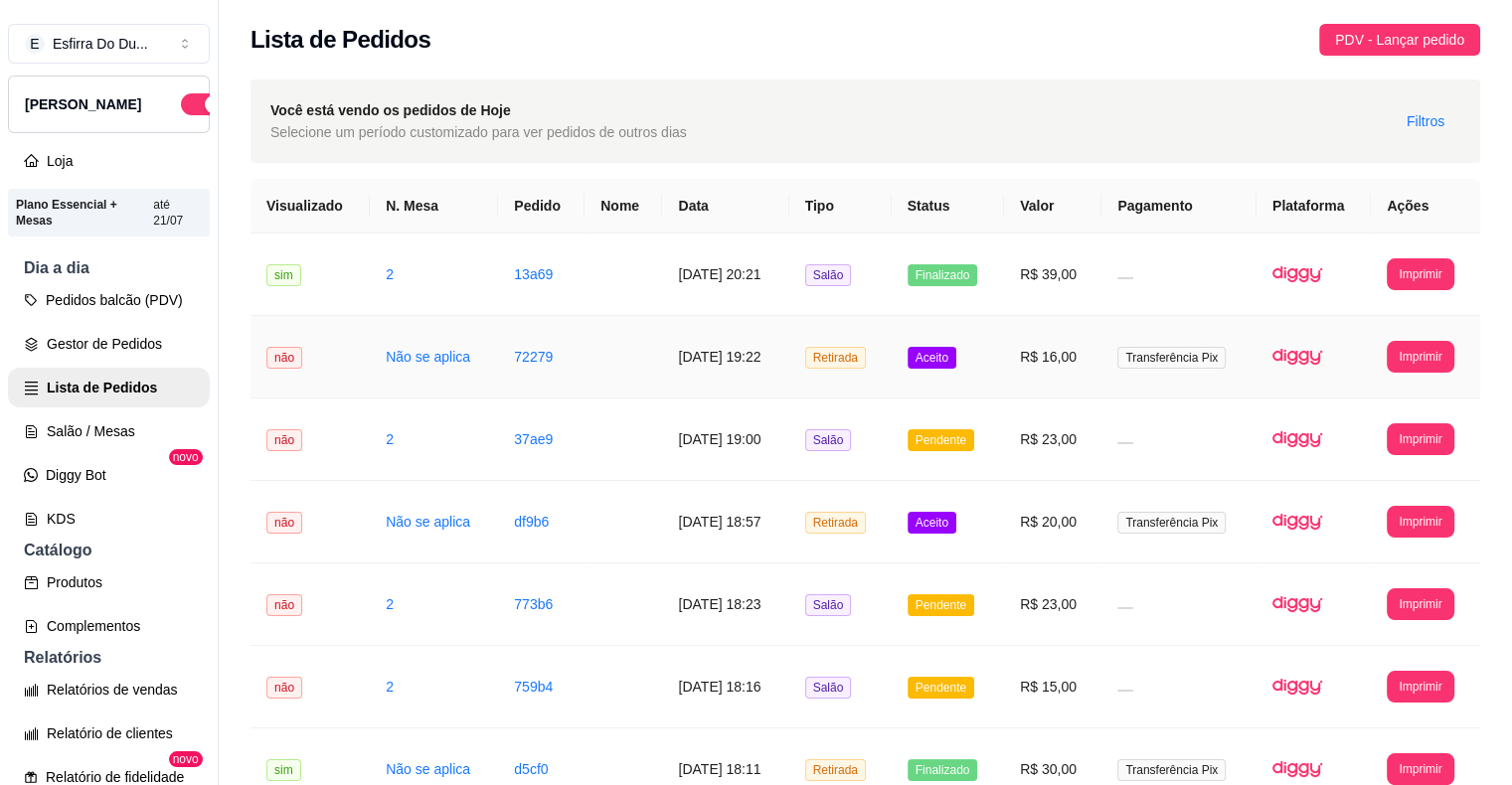 click on "Aceito" at bounding box center (931, 358) 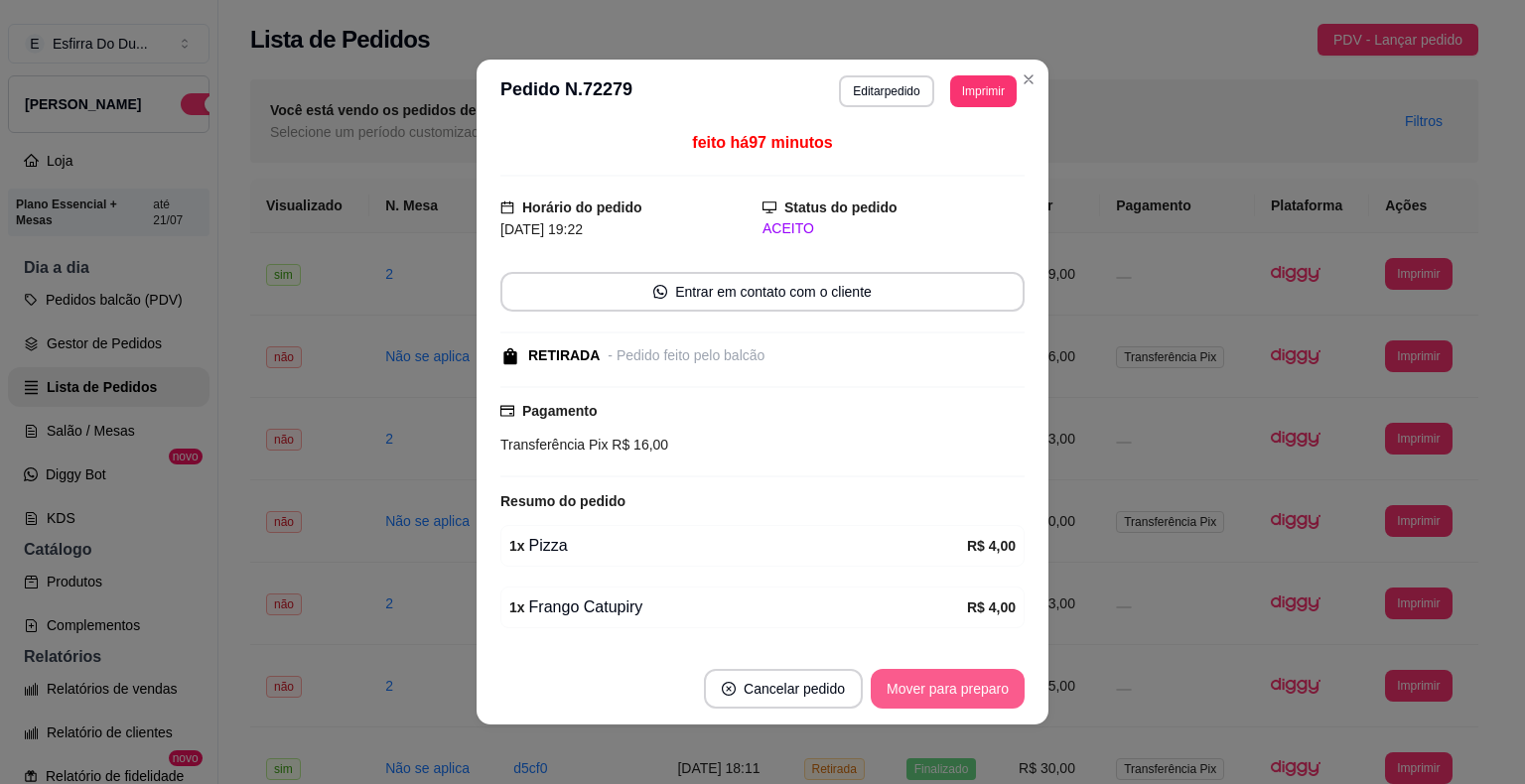 click on "Mover para preparo" at bounding box center [947, 689] 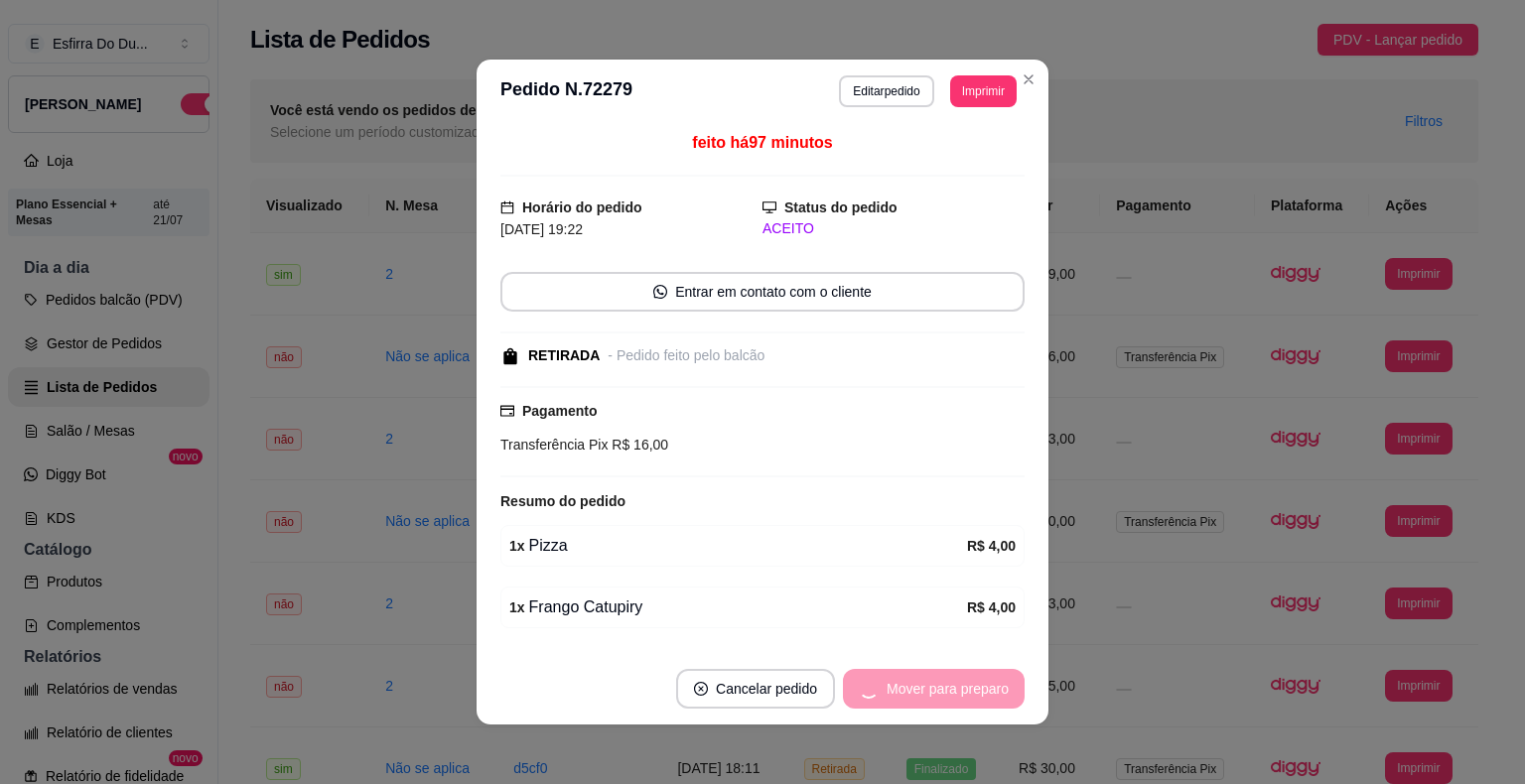 click on "Mover para preparo" at bounding box center (933, 689) 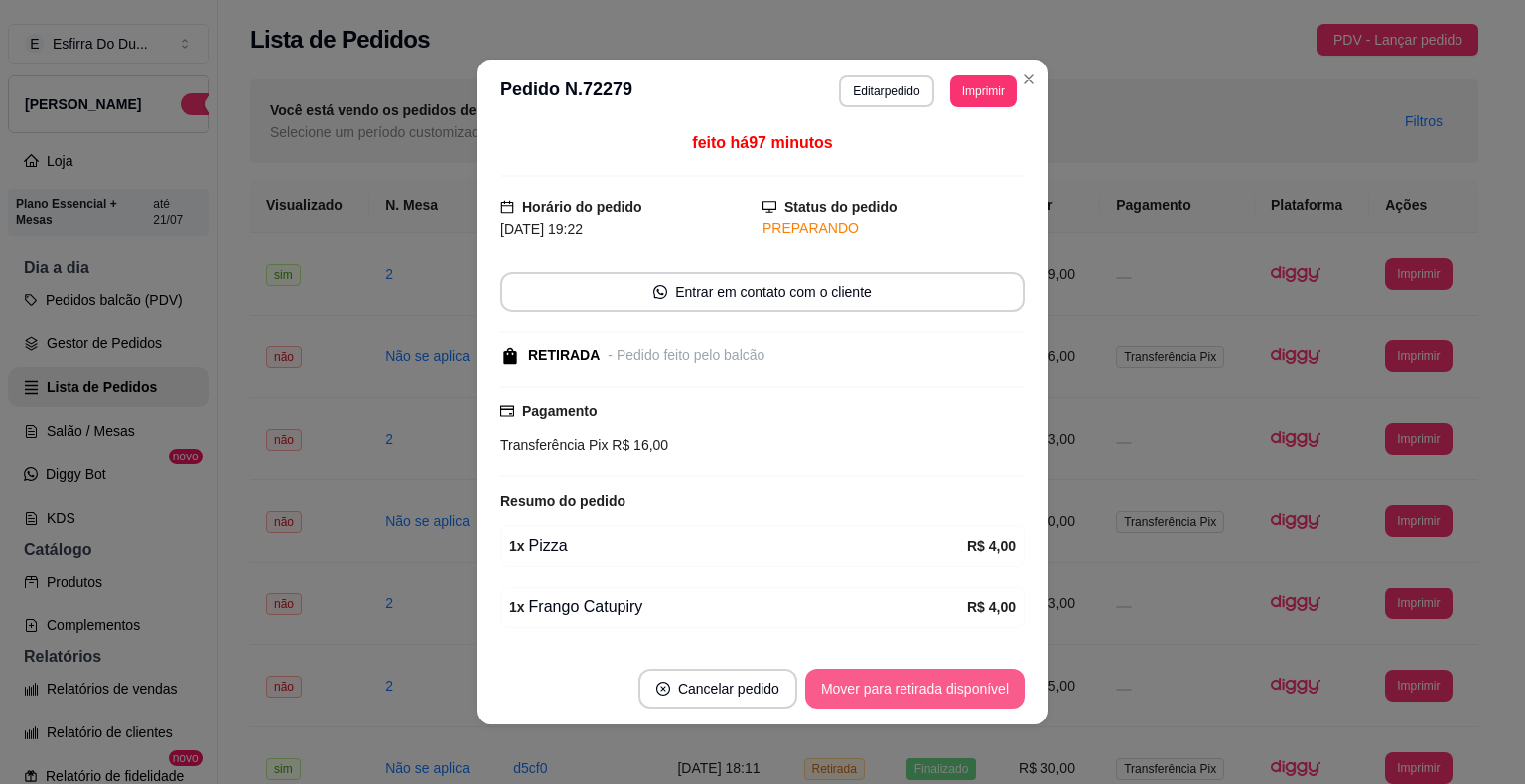 click on "Mover para retirada disponível" at bounding box center [914, 689] 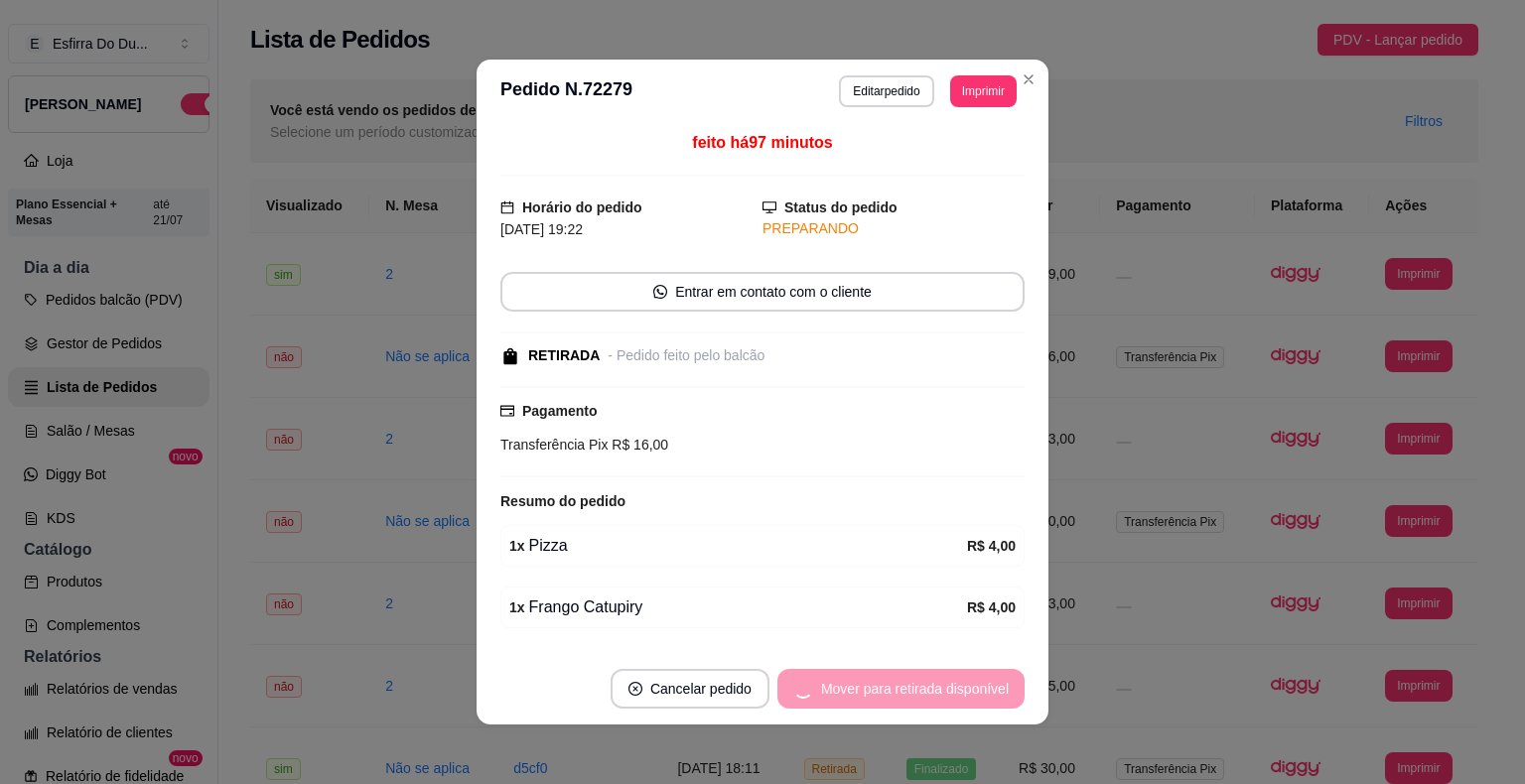 click on "Mover para retirada disponível" at bounding box center [901, 689] 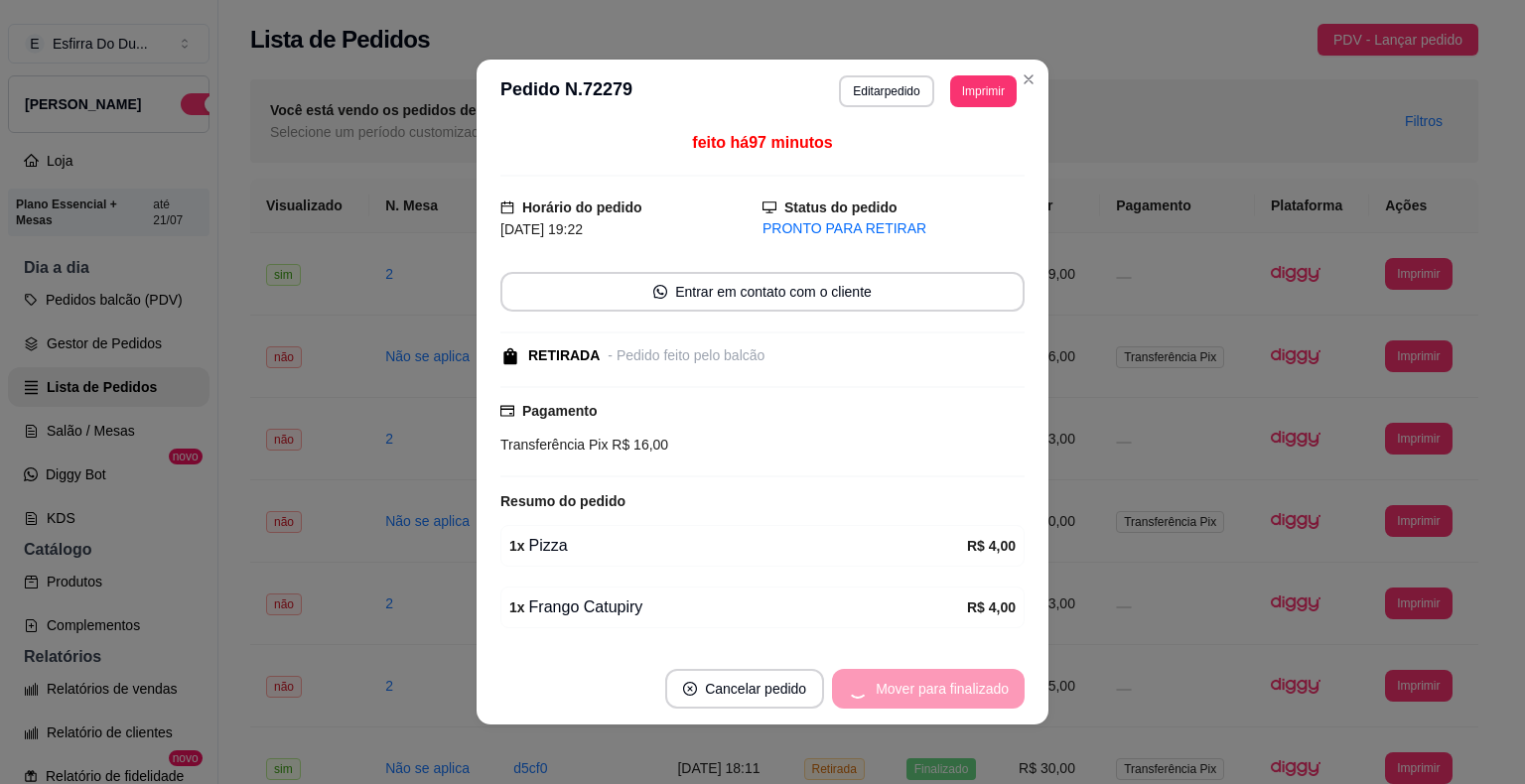 click on "Mover para finalizado" at bounding box center [928, 689] 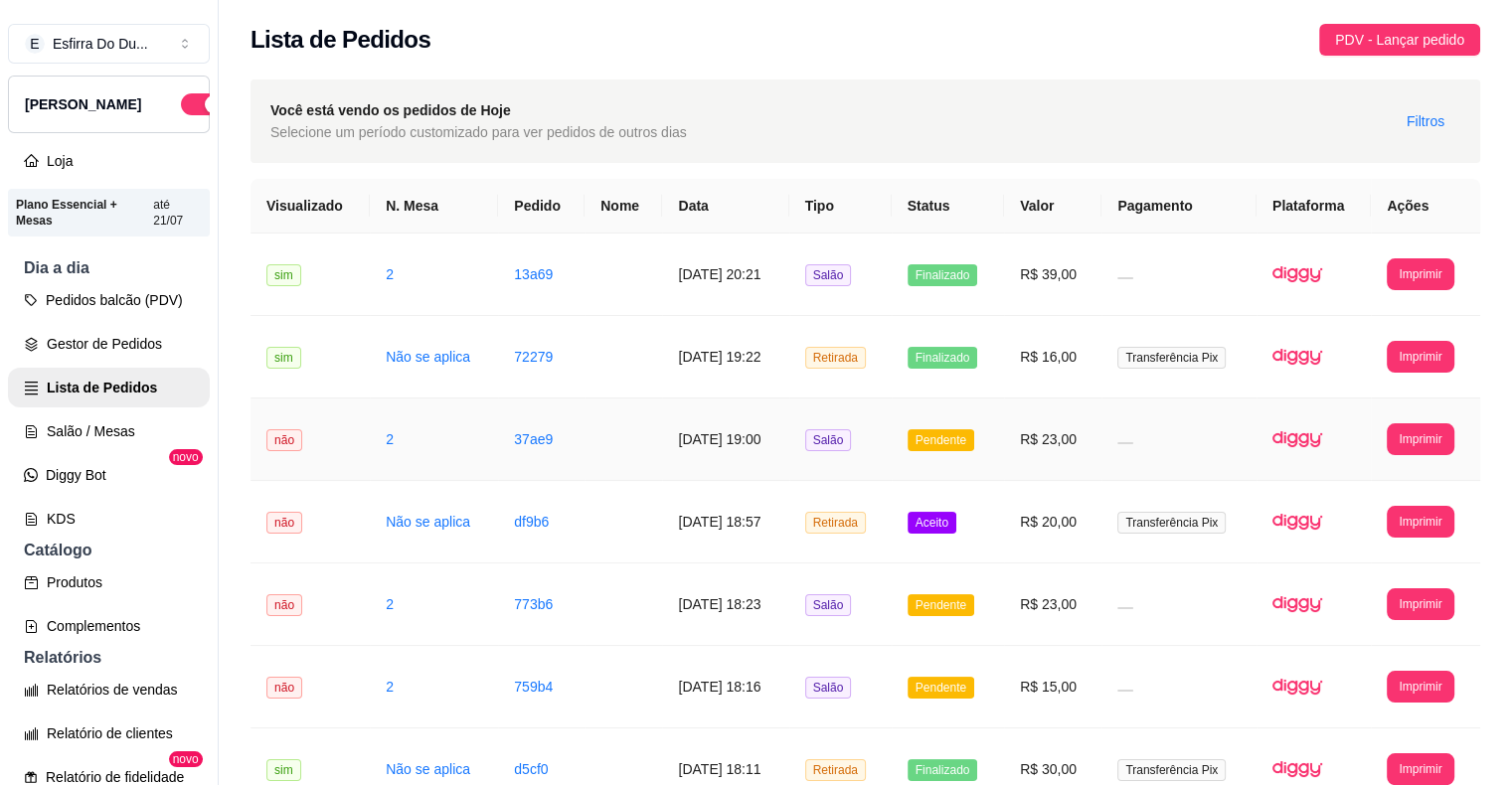 click on "Pendente" at bounding box center [940, 440] 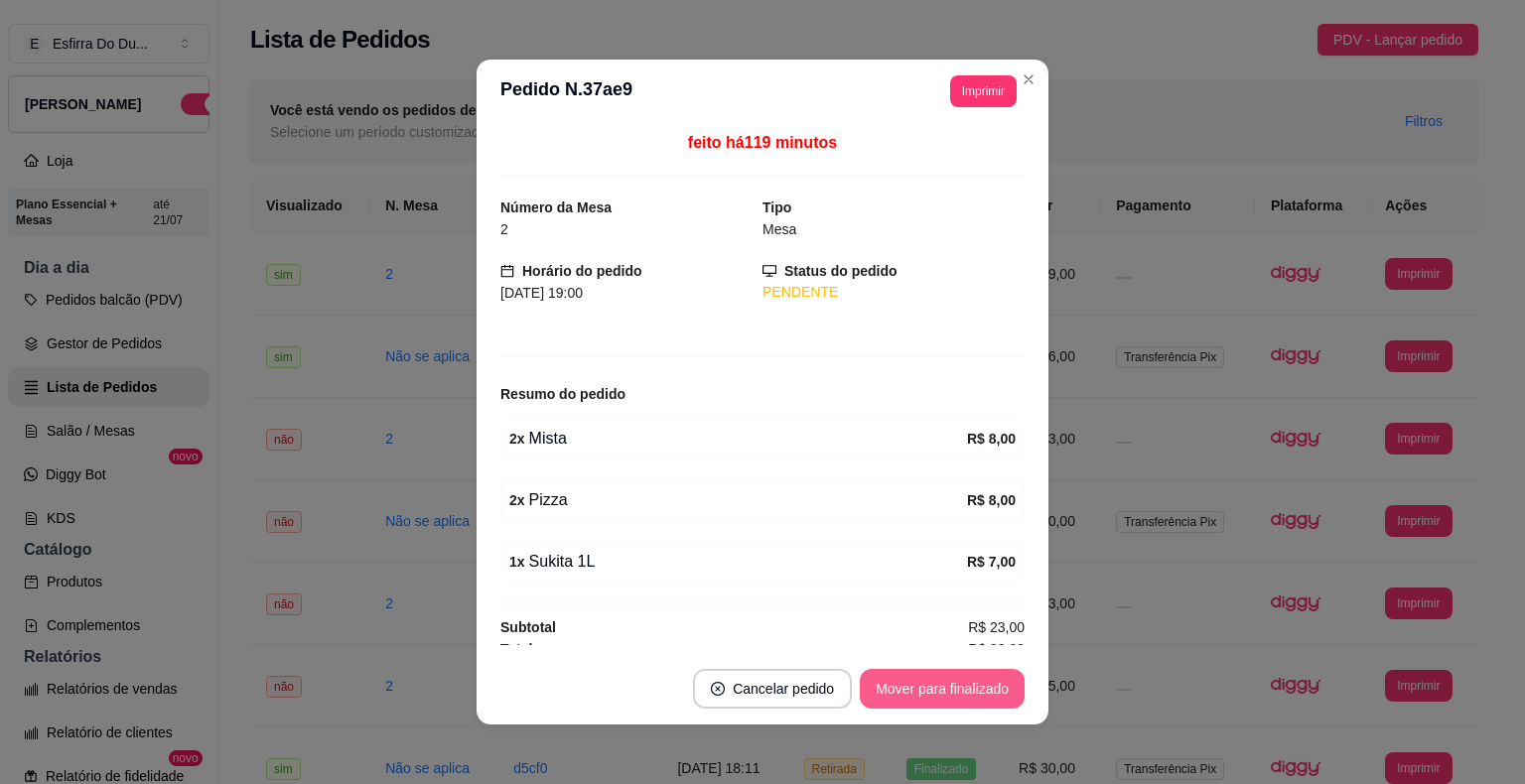 click on "Mover para finalizado" at bounding box center [942, 689] 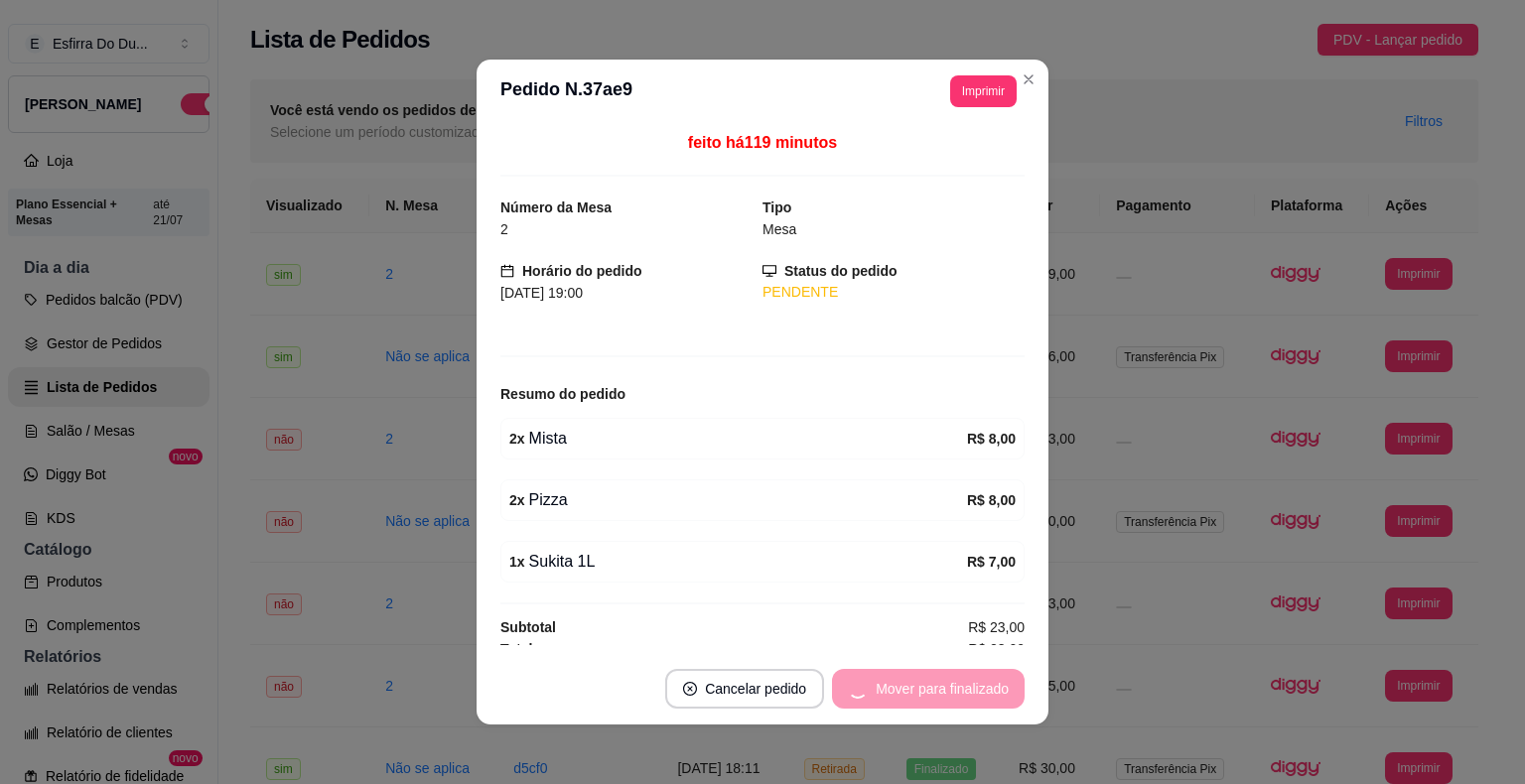 click on "Mover para finalizado" at bounding box center [928, 689] 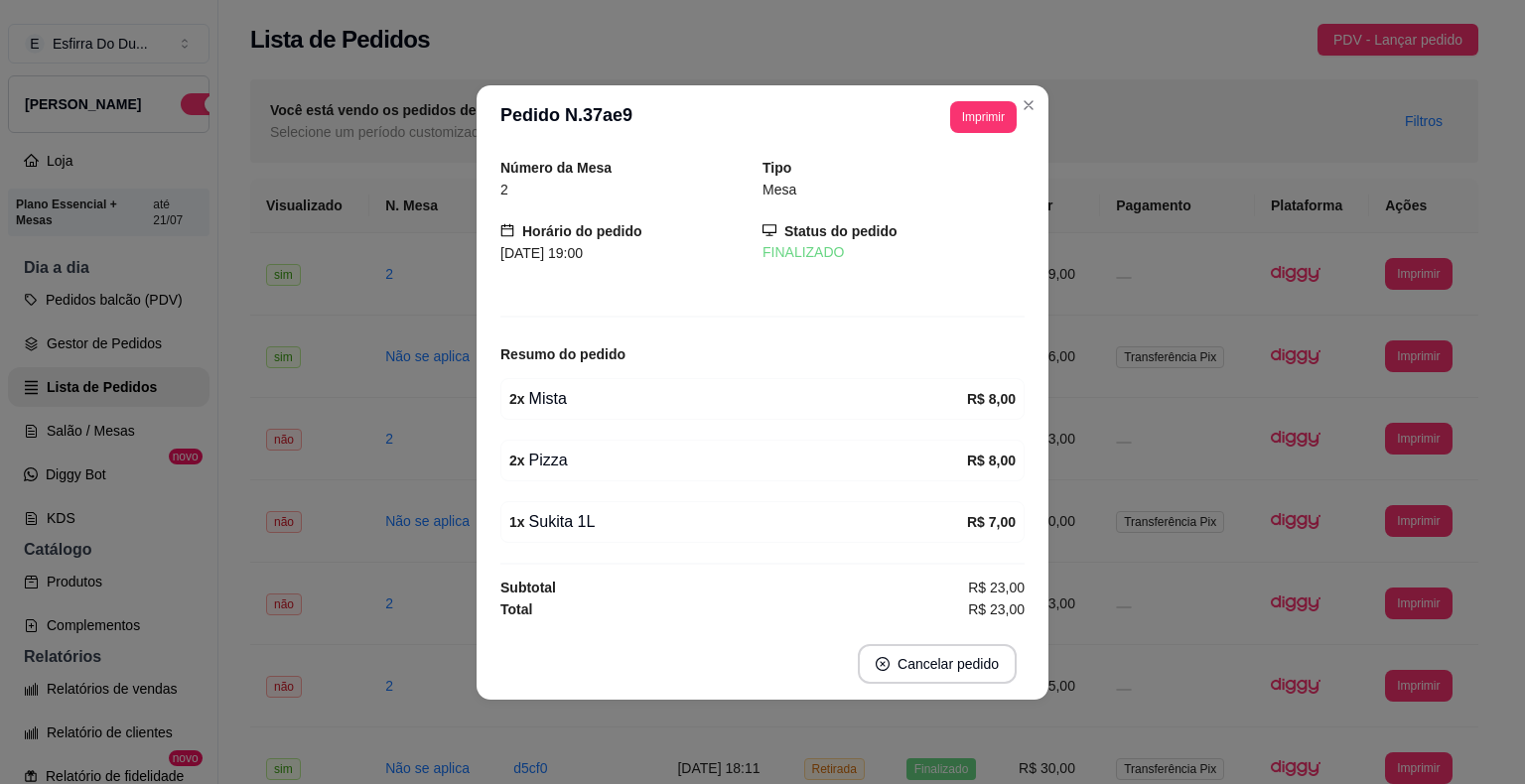 click on "Cancelar pedido" at bounding box center [762, 664] 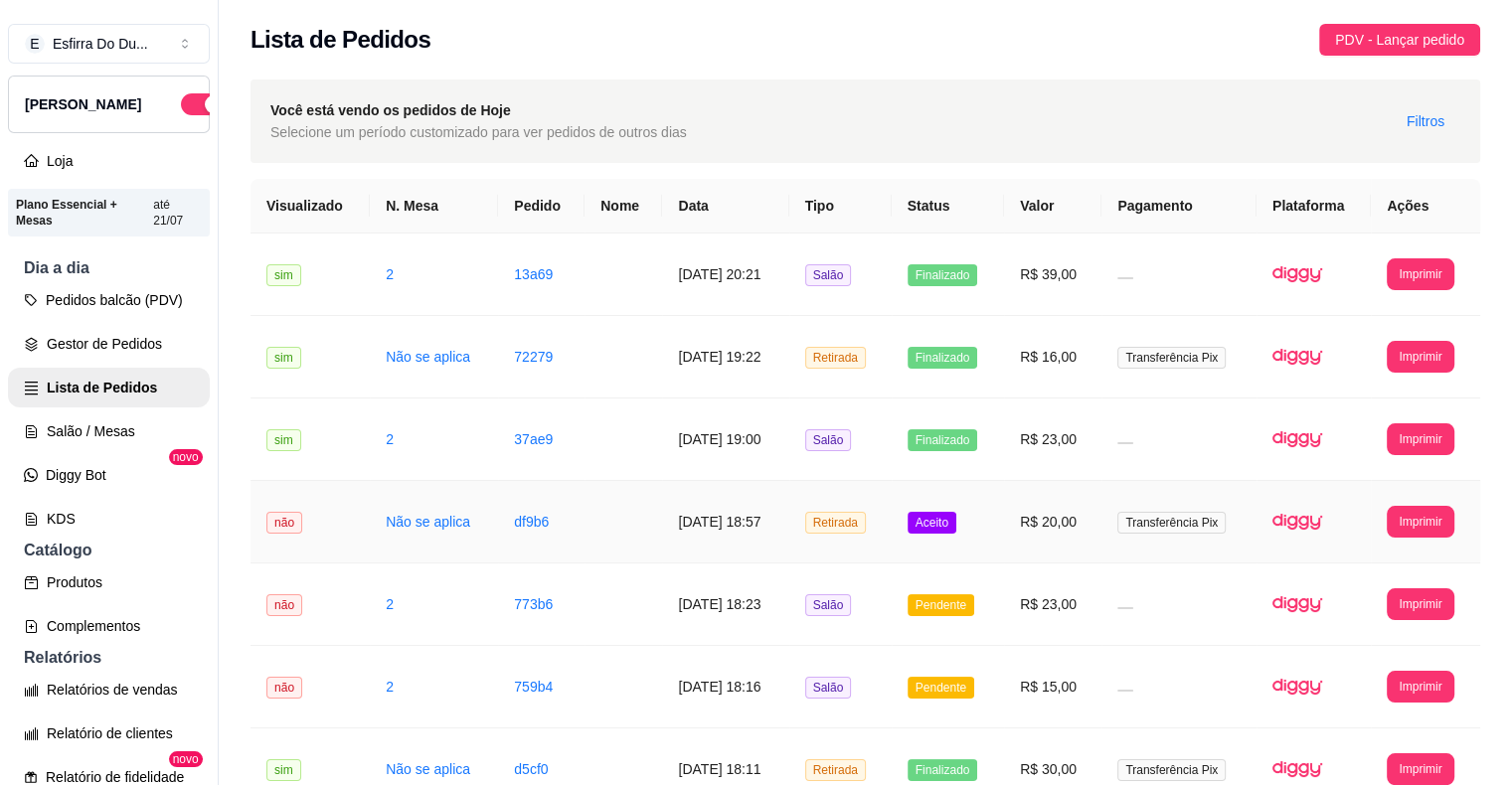 click on "Aceito" at bounding box center [931, 523] 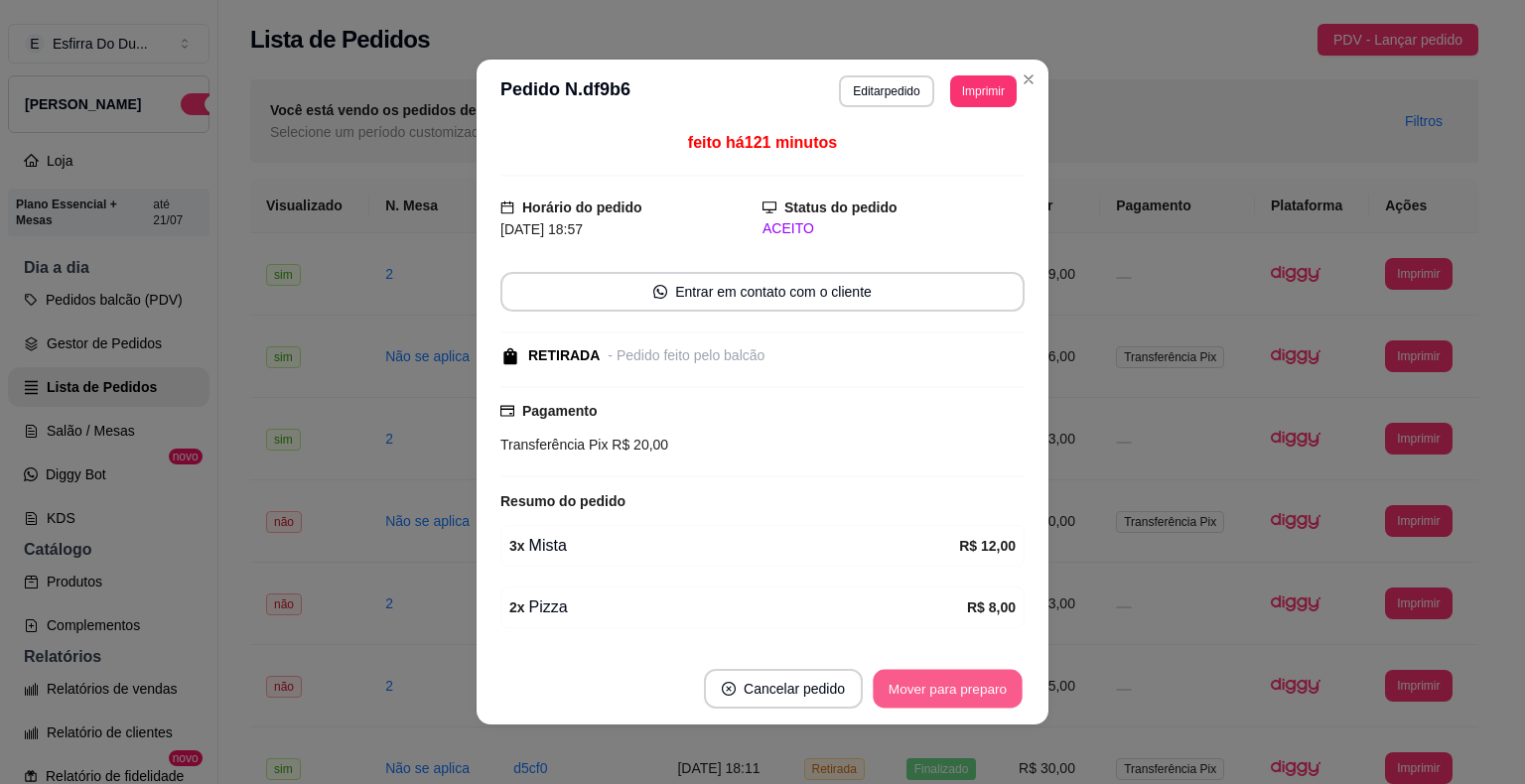 click on "Mover para preparo" at bounding box center [947, 689] 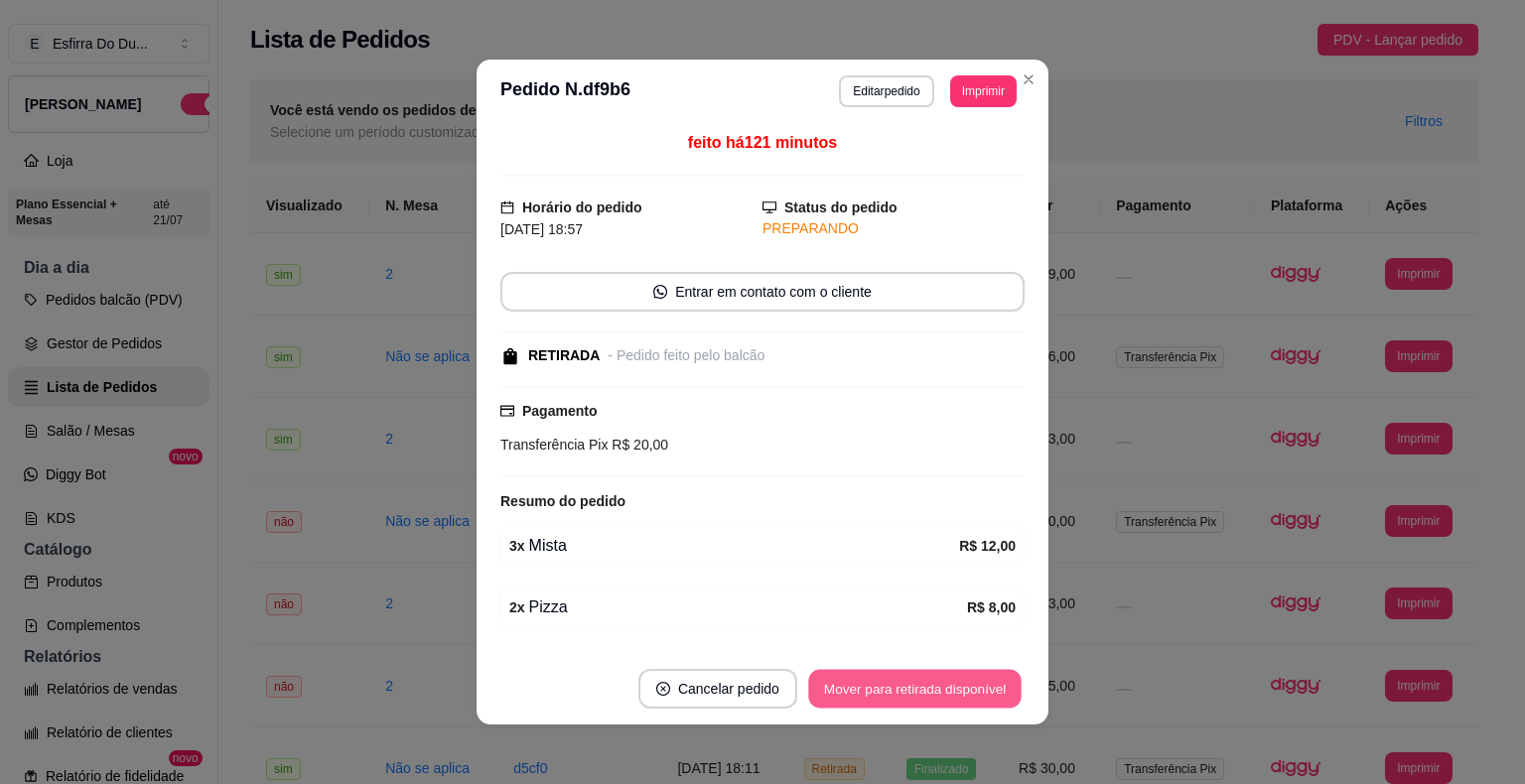 click on "Mover para retirada disponível" at bounding box center (914, 689) 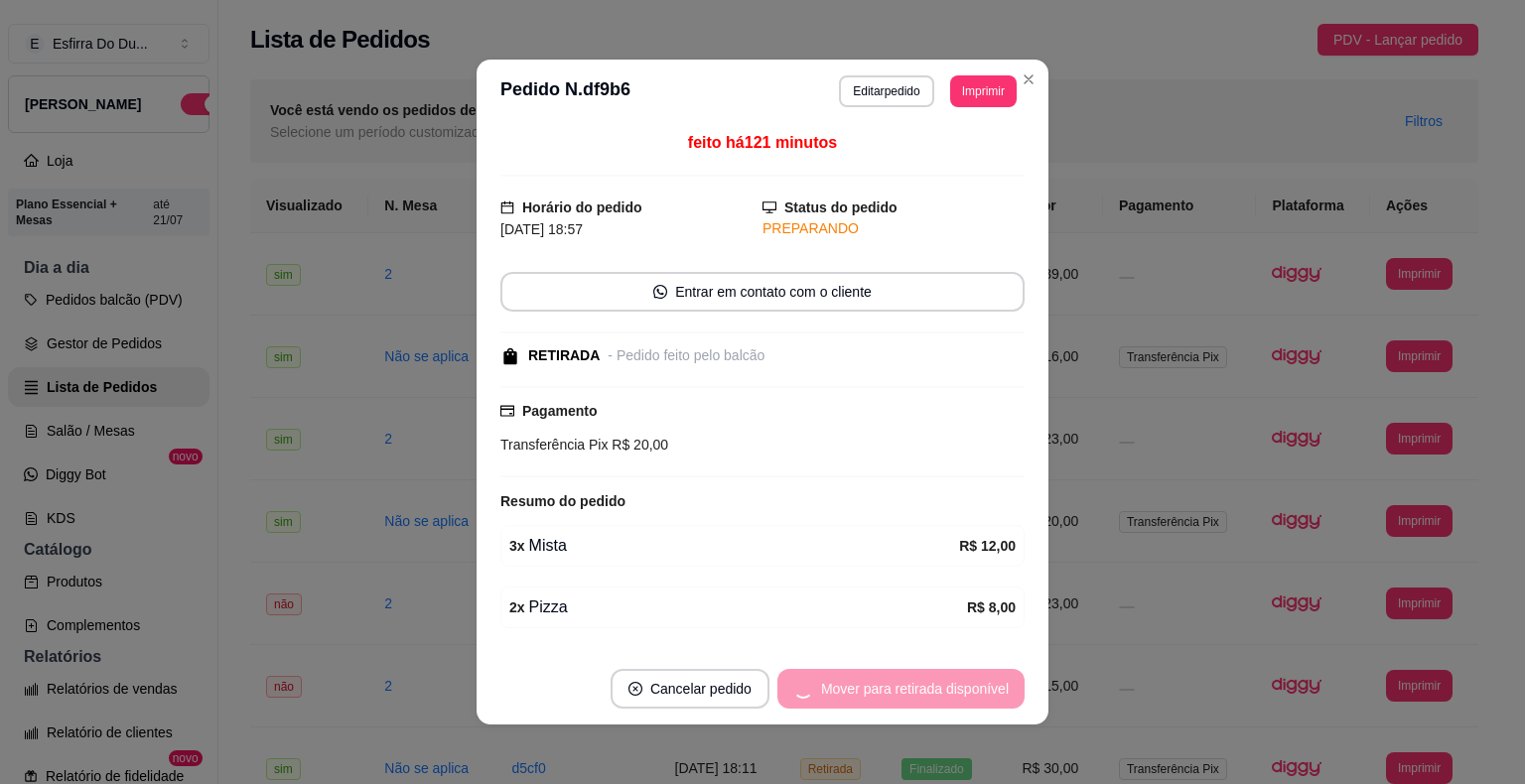 click on "Mover para retirada disponível" at bounding box center (901, 689) 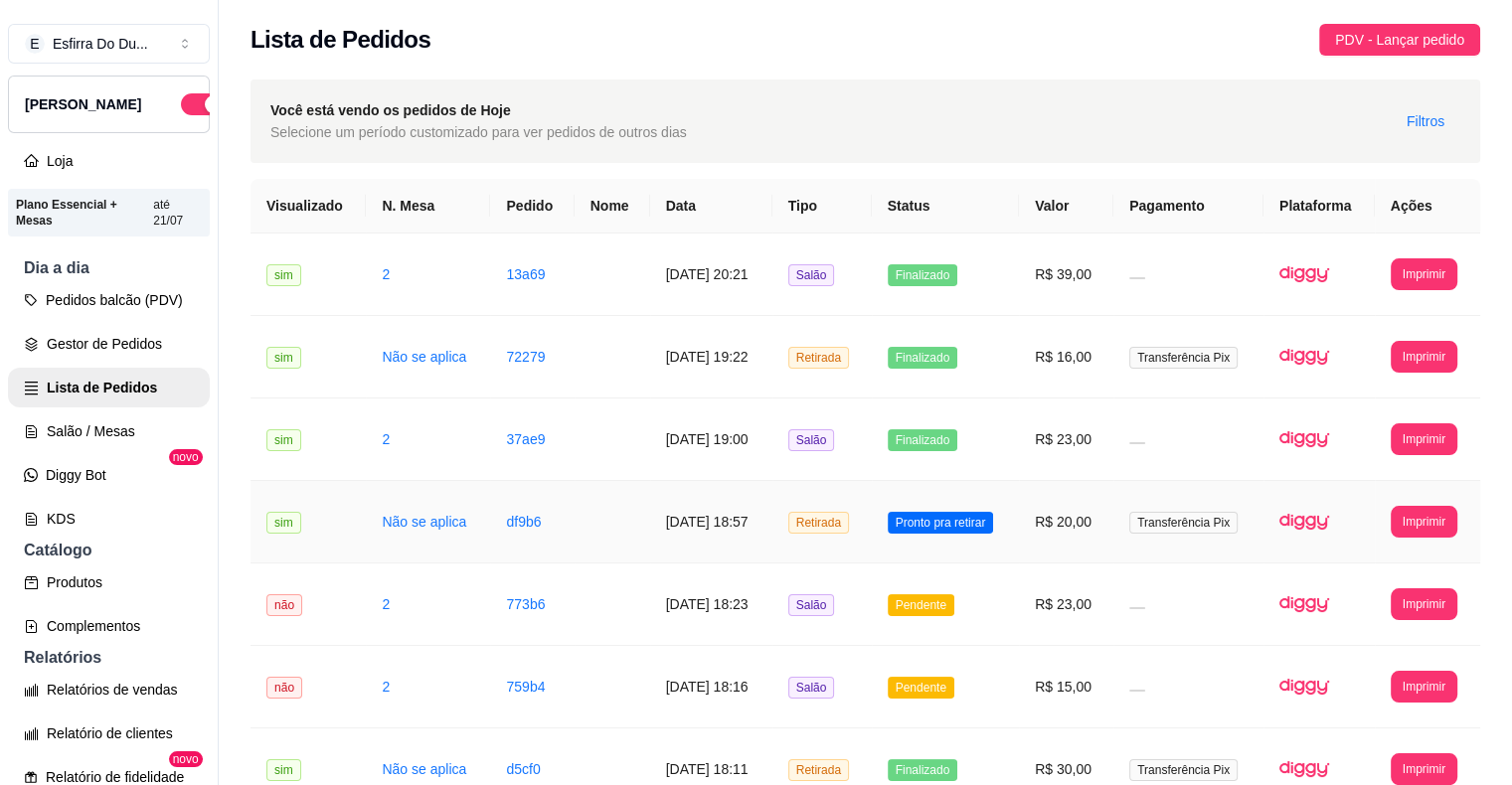 click on "Pronto pra retirar" at bounding box center [940, 523] 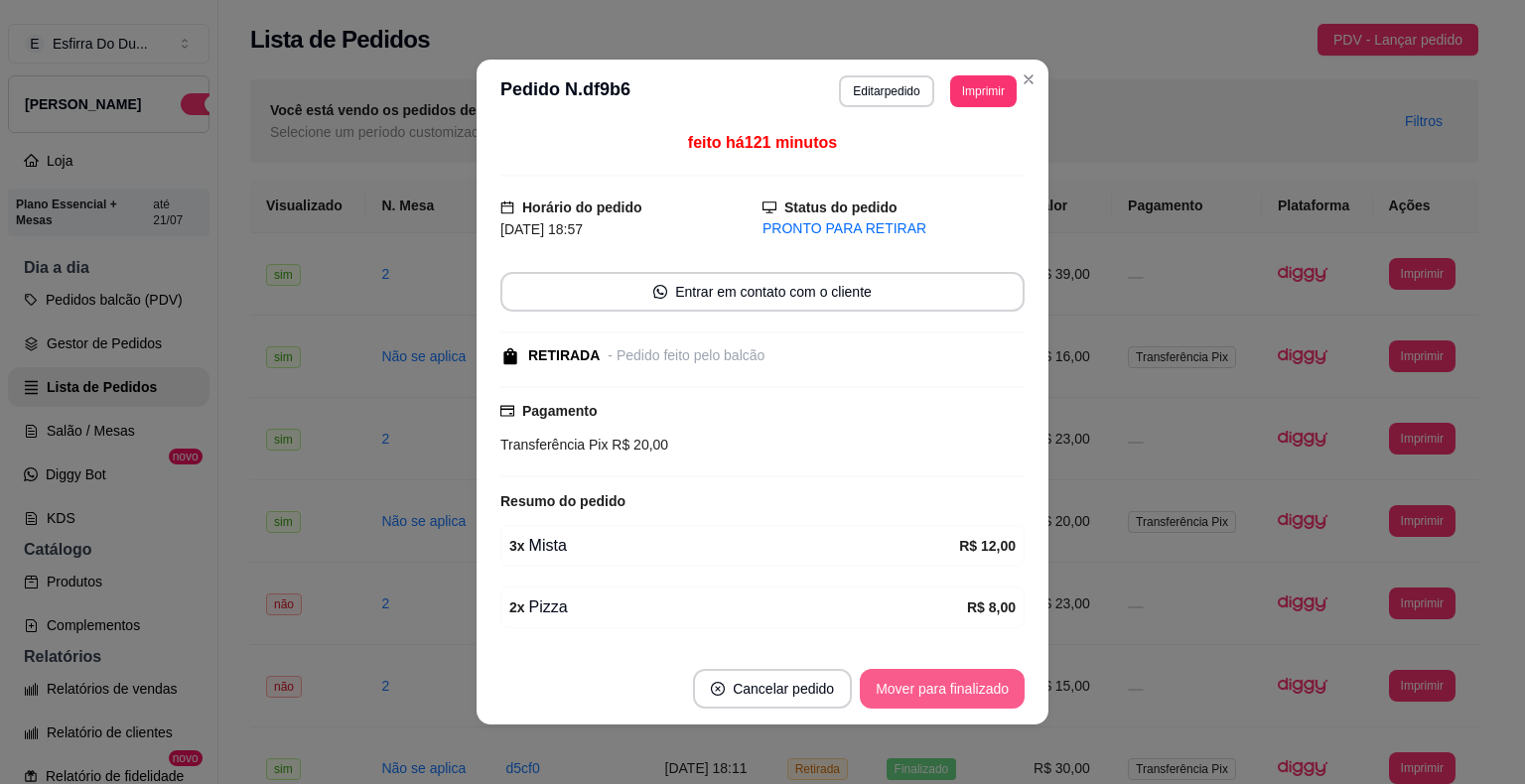 click on "Mover para finalizado" at bounding box center (942, 689) 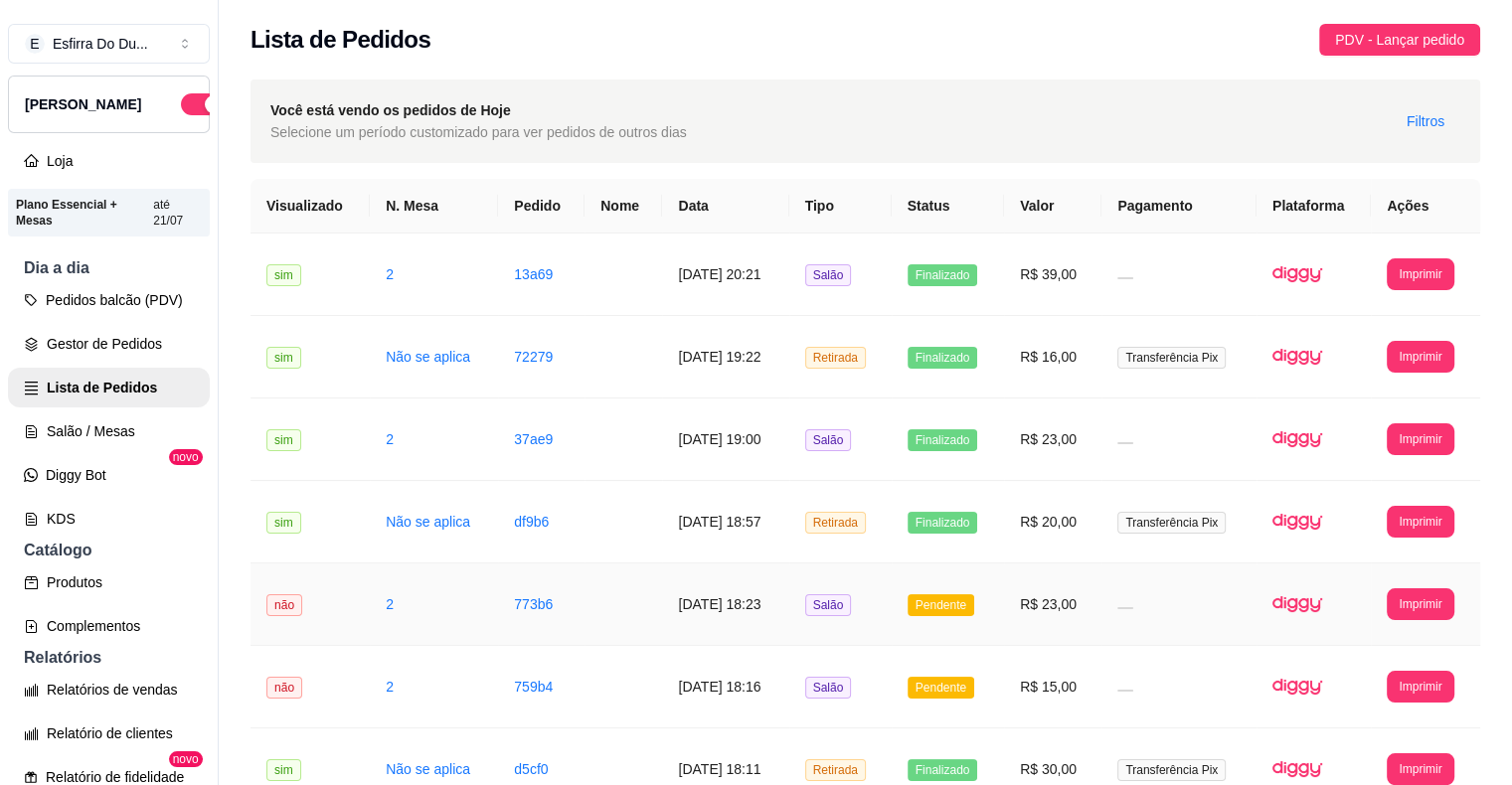 click on "Pendente" at bounding box center (947, 604) 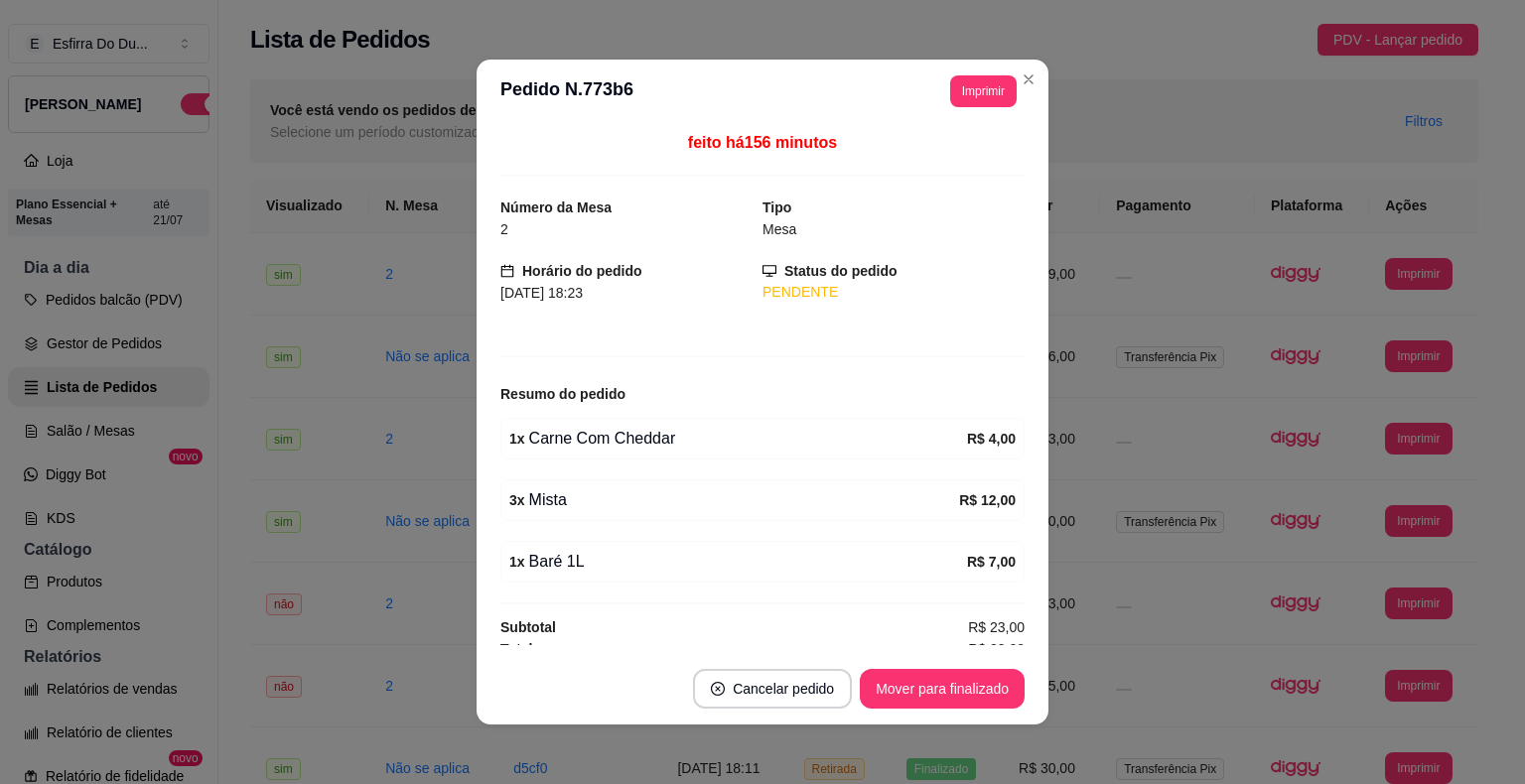 click on "feito há  156   minutos Número da   Mesa 2 Tipo Mesa Horário do pedido [DATE] 18:23 Status do pedido PENDENTE Resumo do pedido 1 x     Carne Com Cheddar R$ 4,00 3 x     Mista R$ 12,00 1 x     Baré 1L R$ 7,00 Subtotal R$ 23,00 Total R$ 23,00" at bounding box center (762, 388) 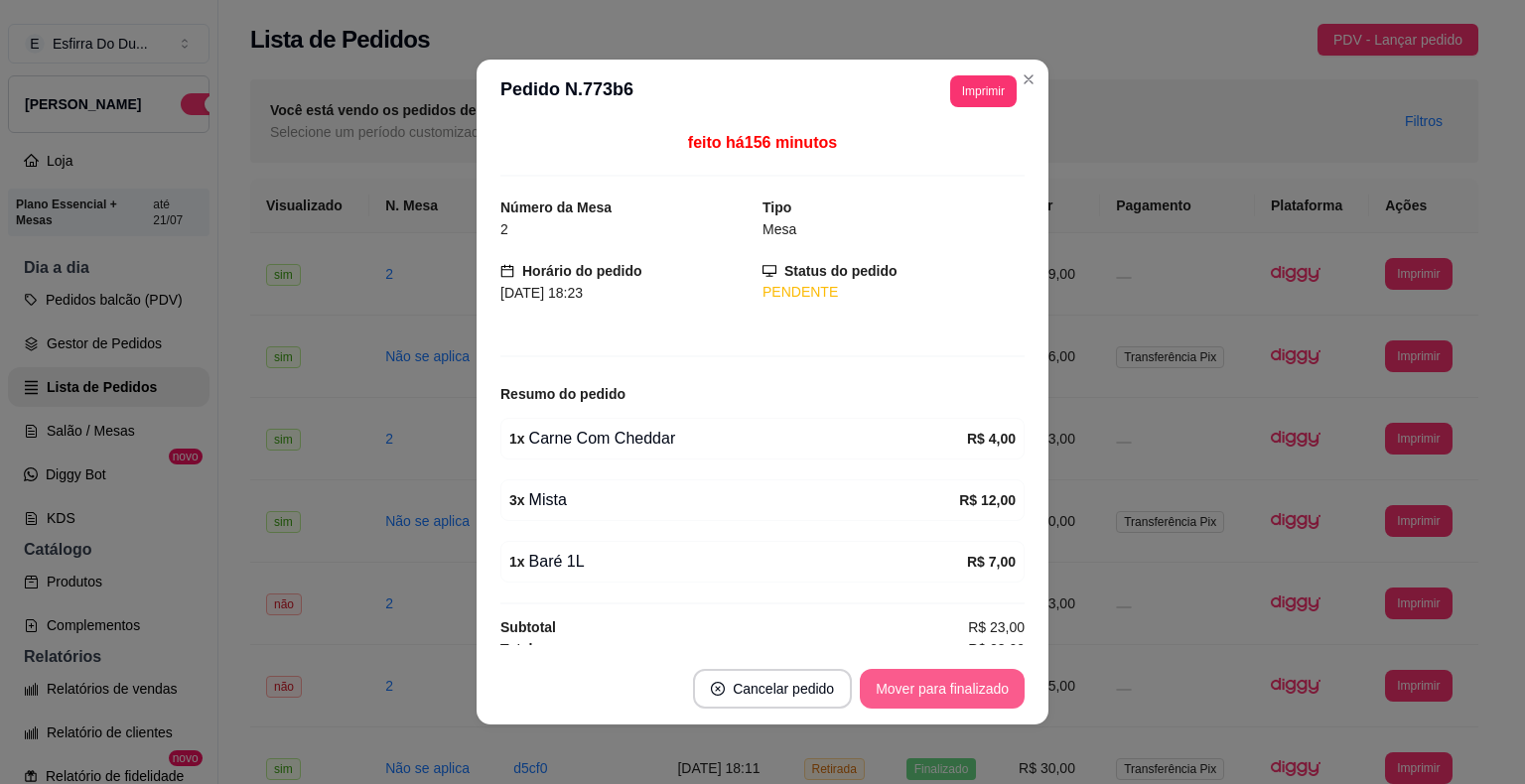 click on "Mover para finalizado" at bounding box center [942, 689] 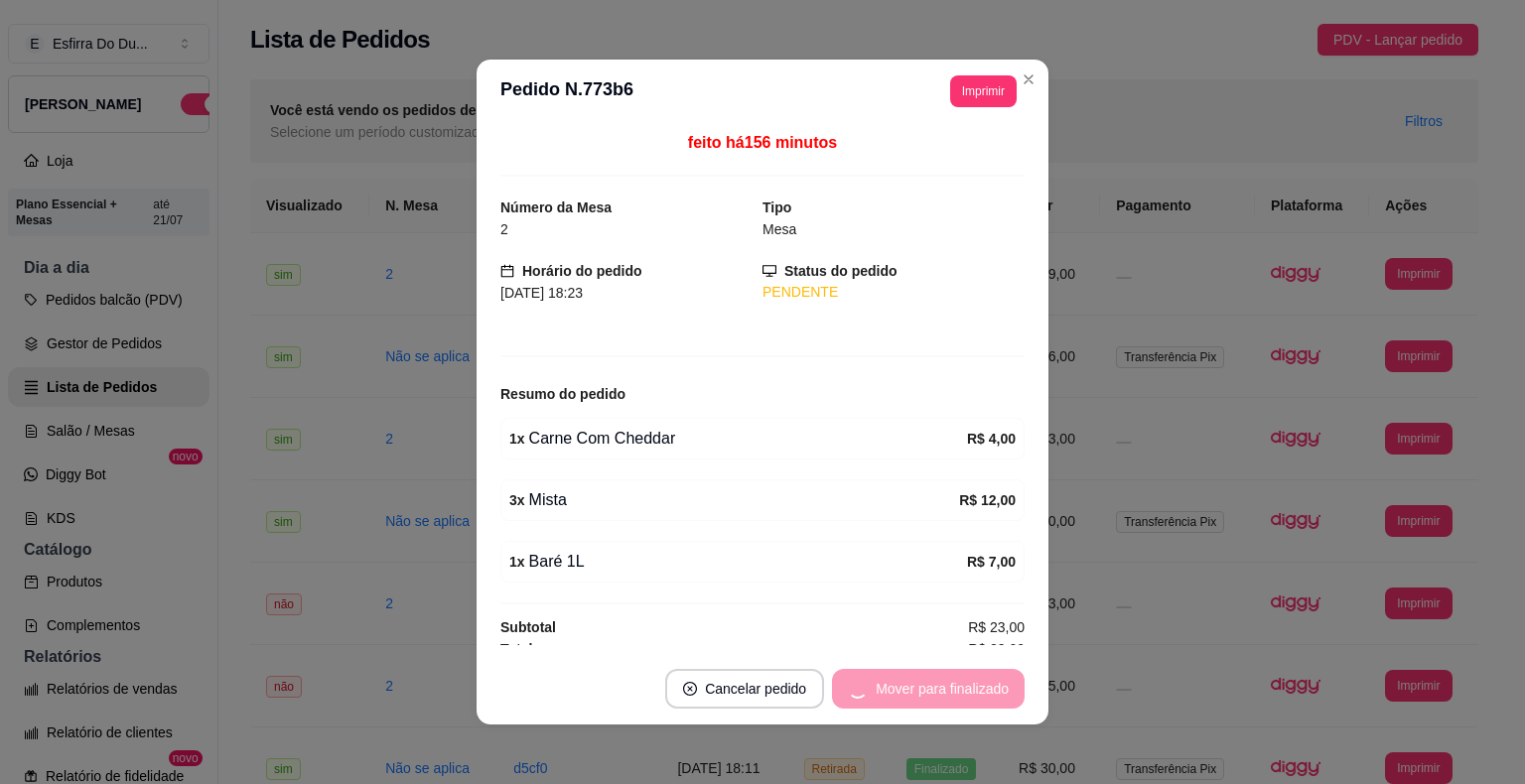 click on "Mover para finalizado" at bounding box center [928, 689] 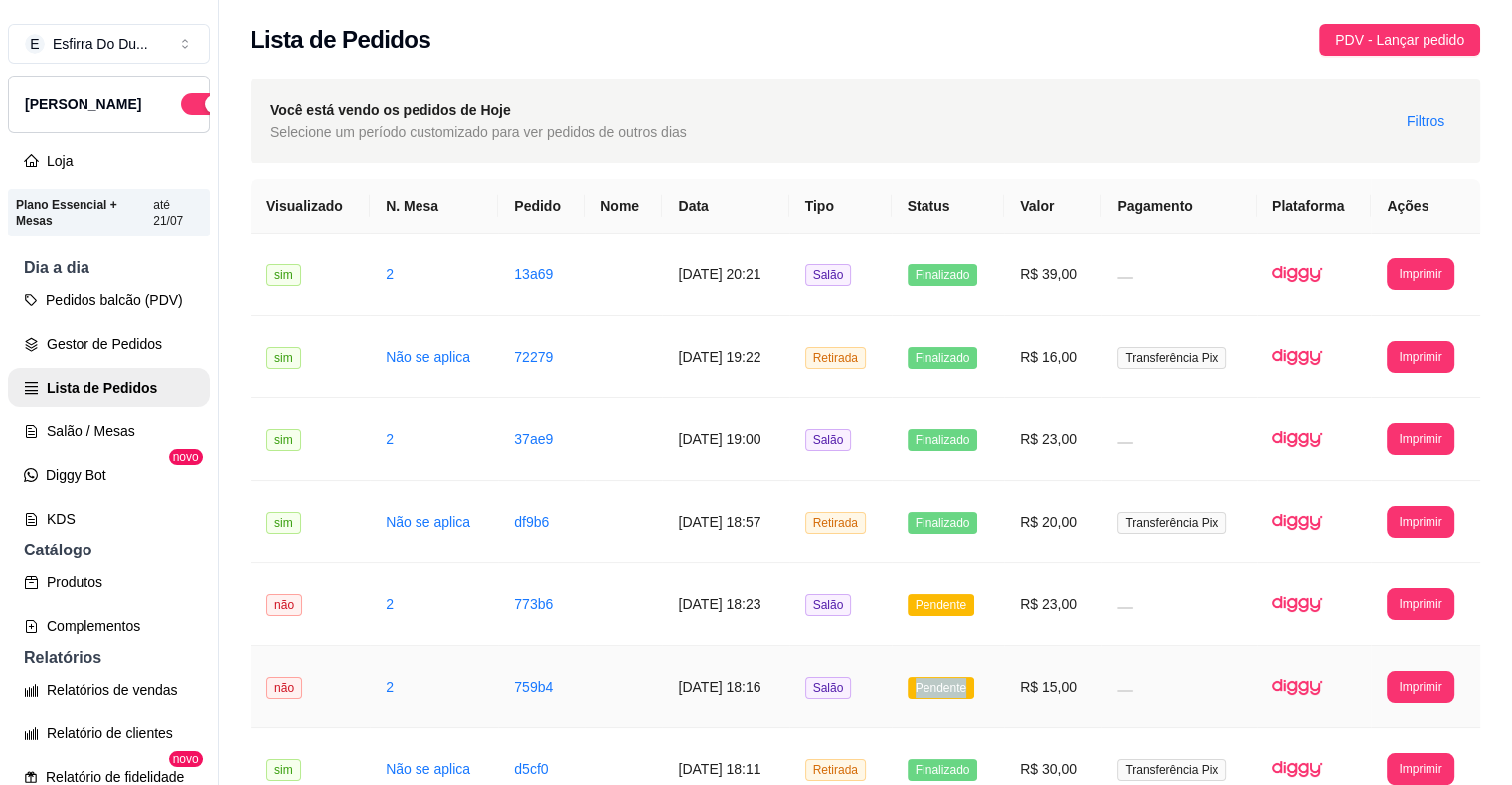 click on "Pendente" at bounding box center (947, 687) 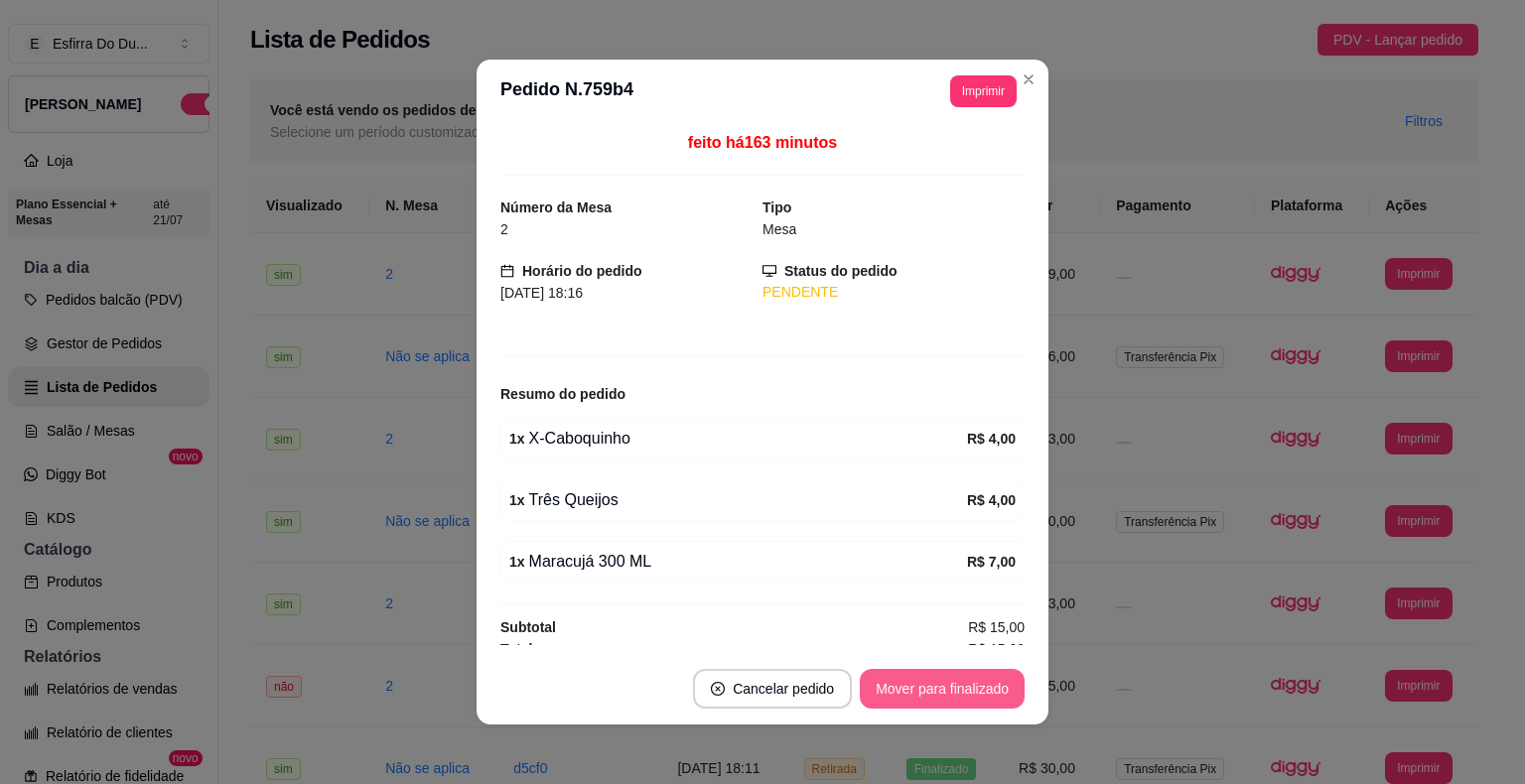click on "Mover para finalizado" at bounding box center [942, 689] 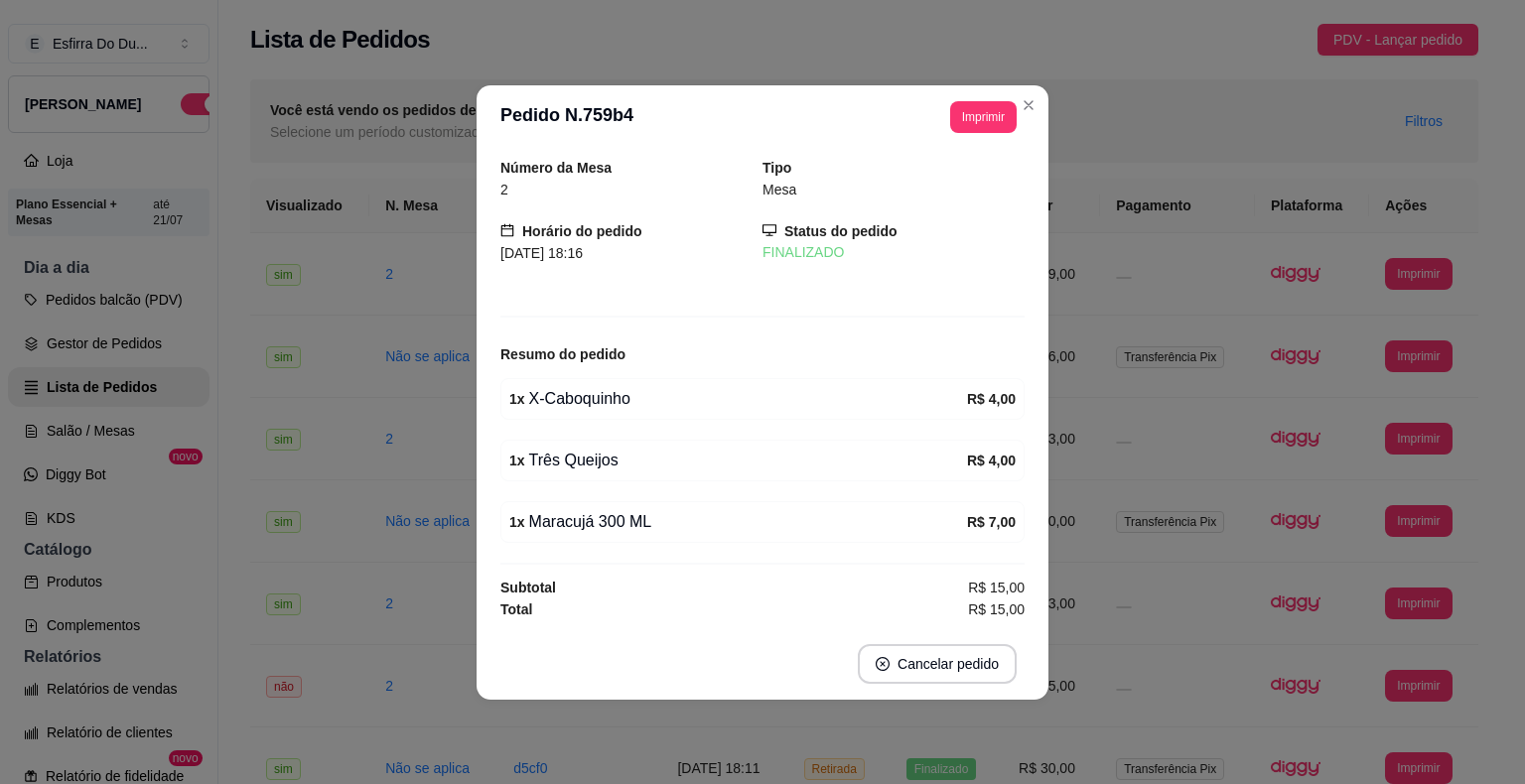 click on "Cancelar pedido" at bounding box center (762, 664) 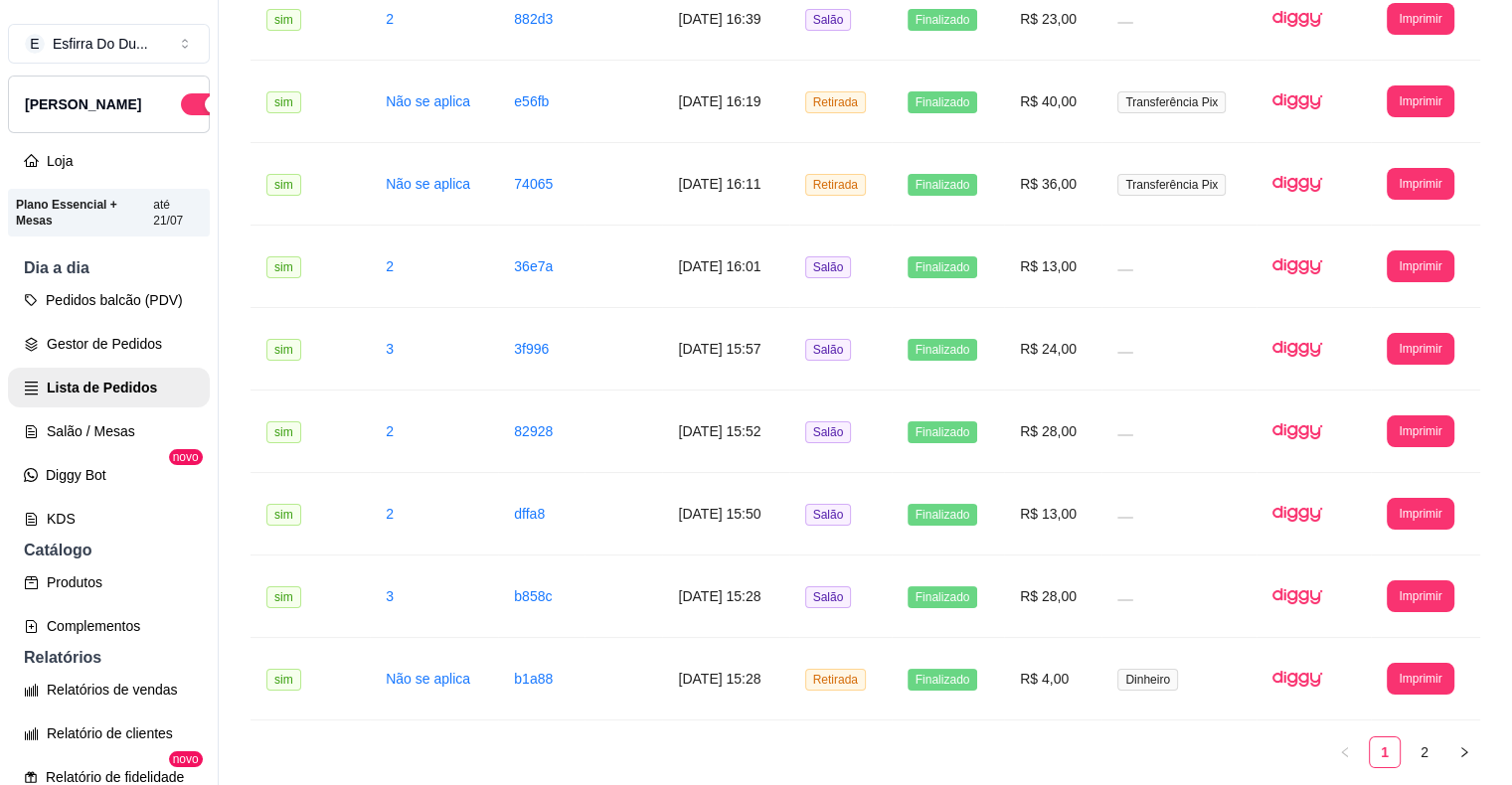 scroll, scrollTop: 2075, scrollLeft: 0, axis: vertical 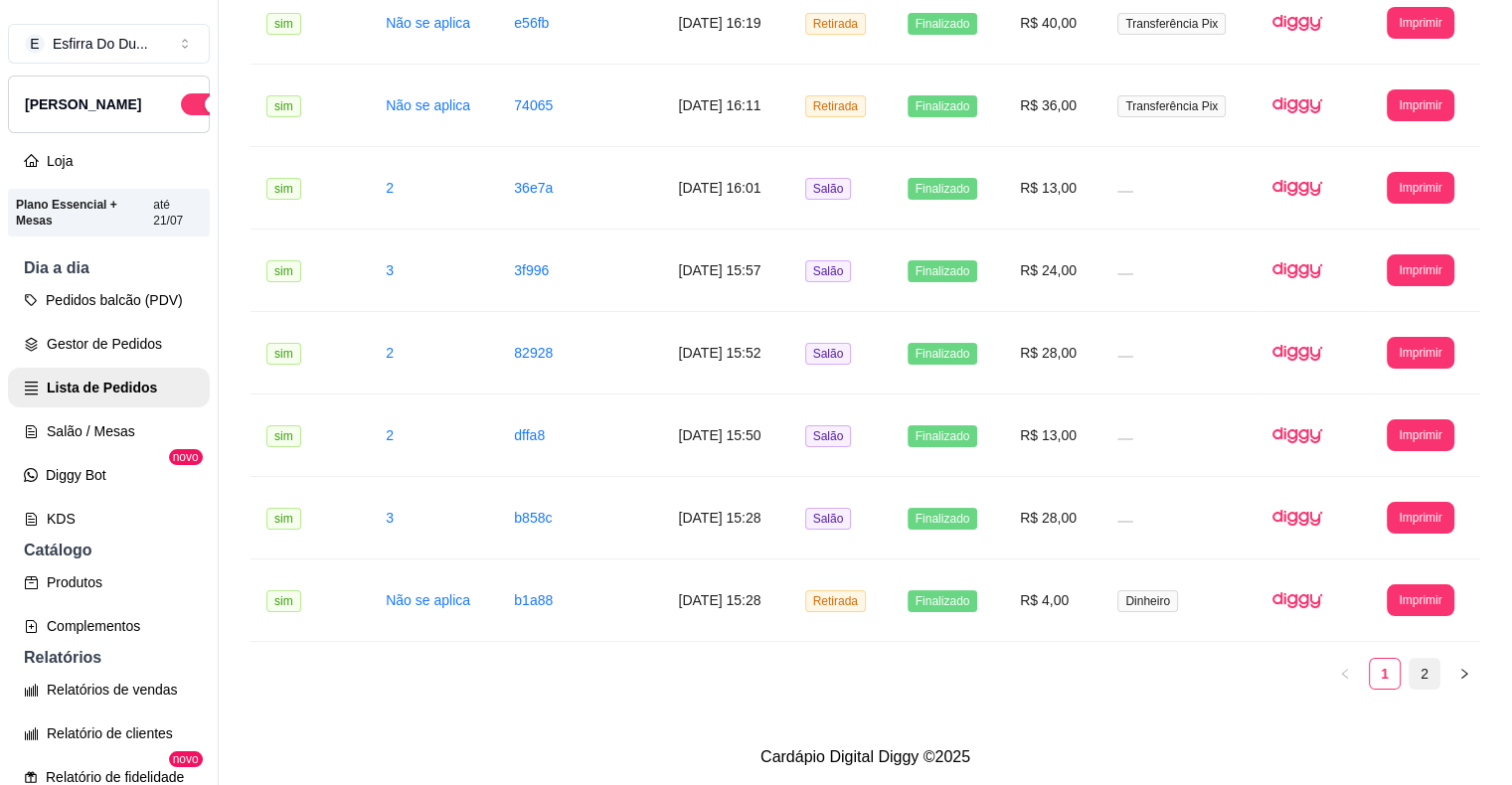 click on "2" at bounding box center [1425, 674] 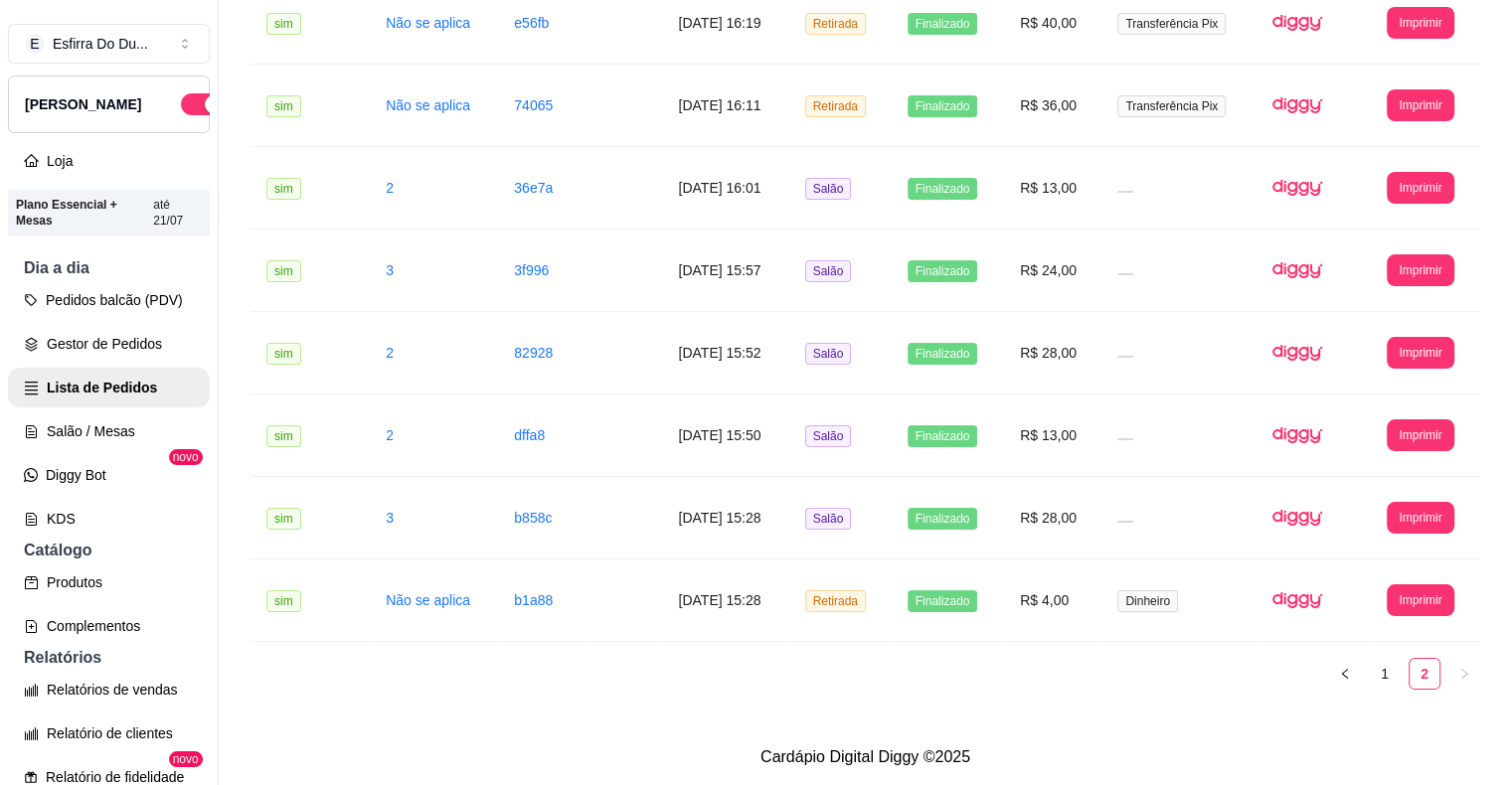 scroll, scrollTop: 0, scrollLeft: 0, axis: both 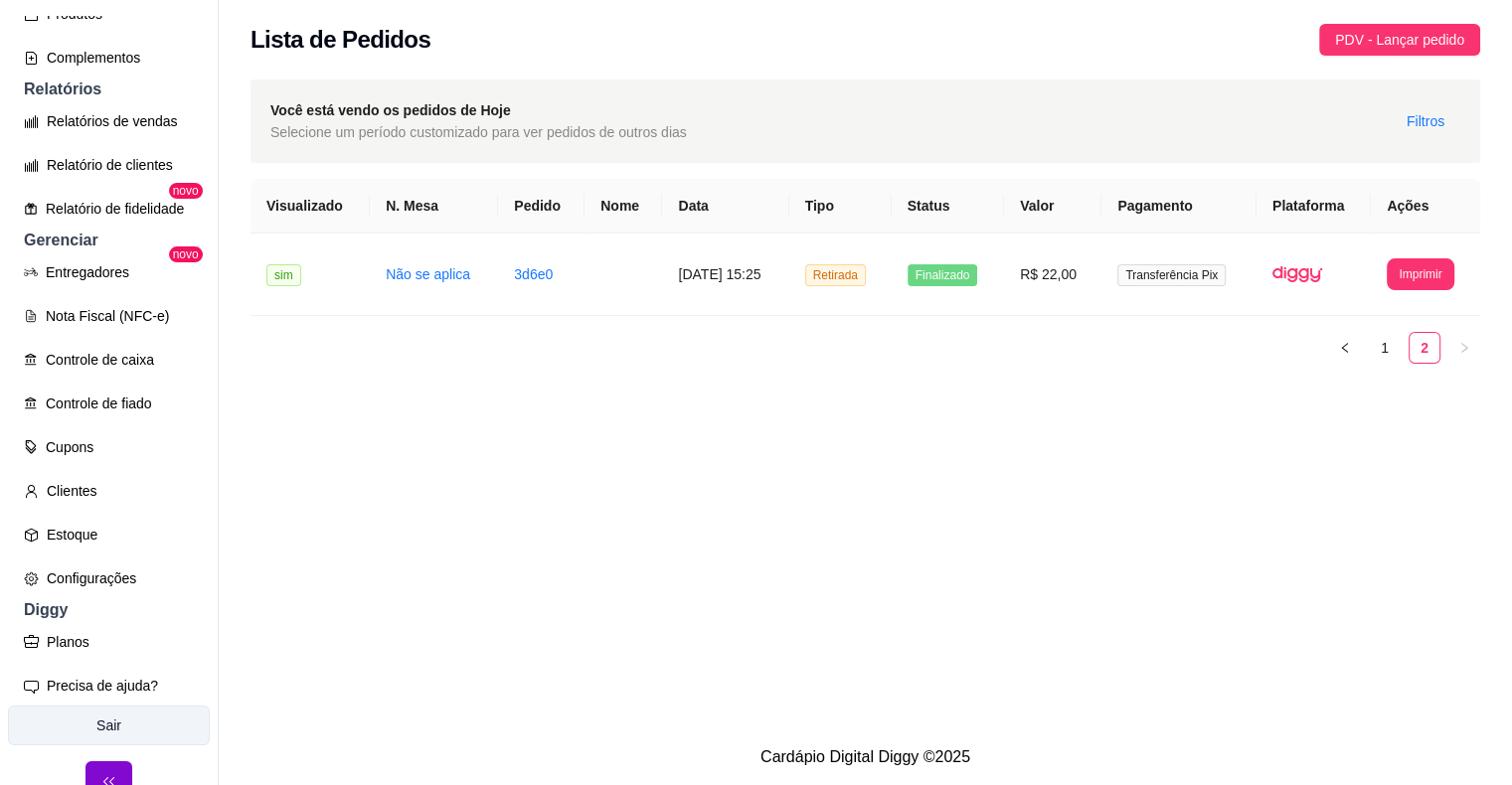 click on "Sair" at bounding box center (108, 725) 